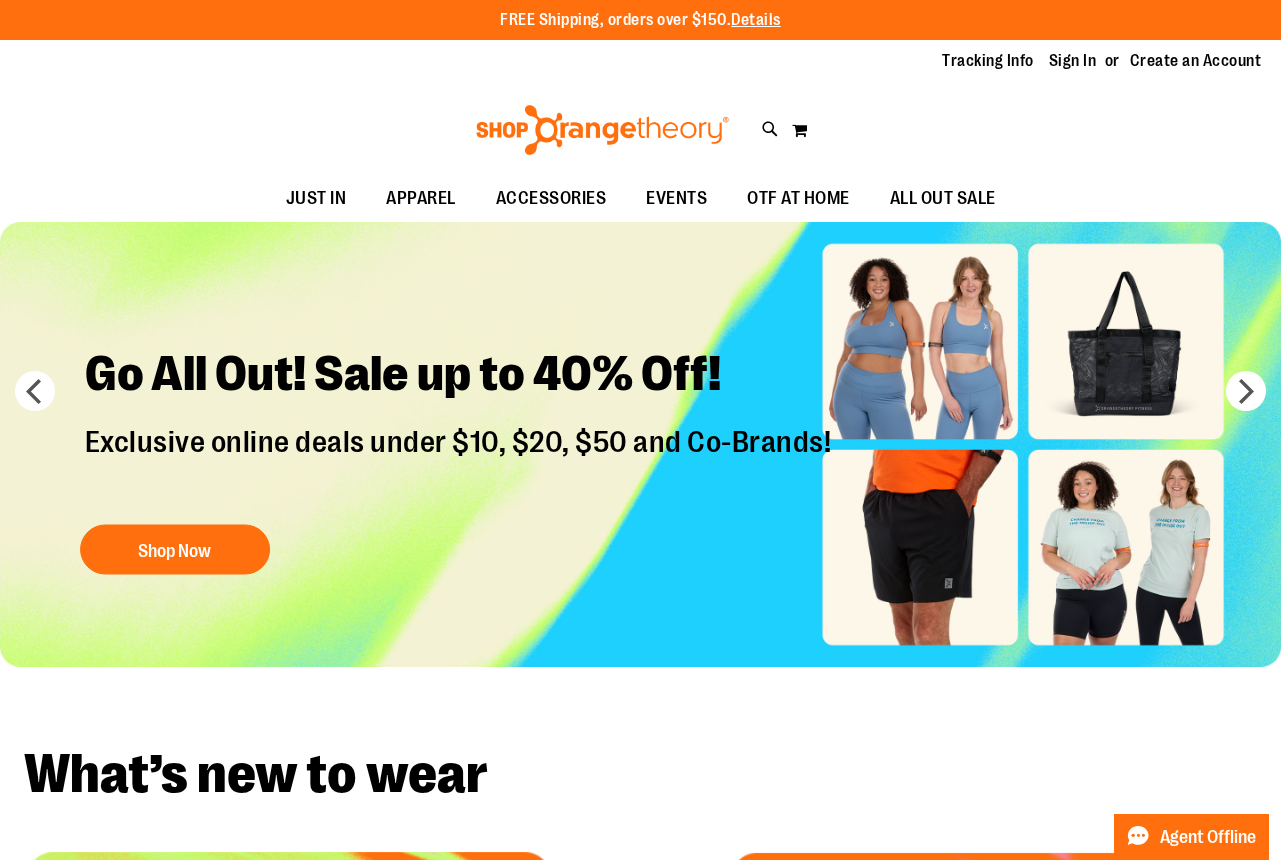 scroll, scrollTop: 0, scrollLeft: 0, axis: both 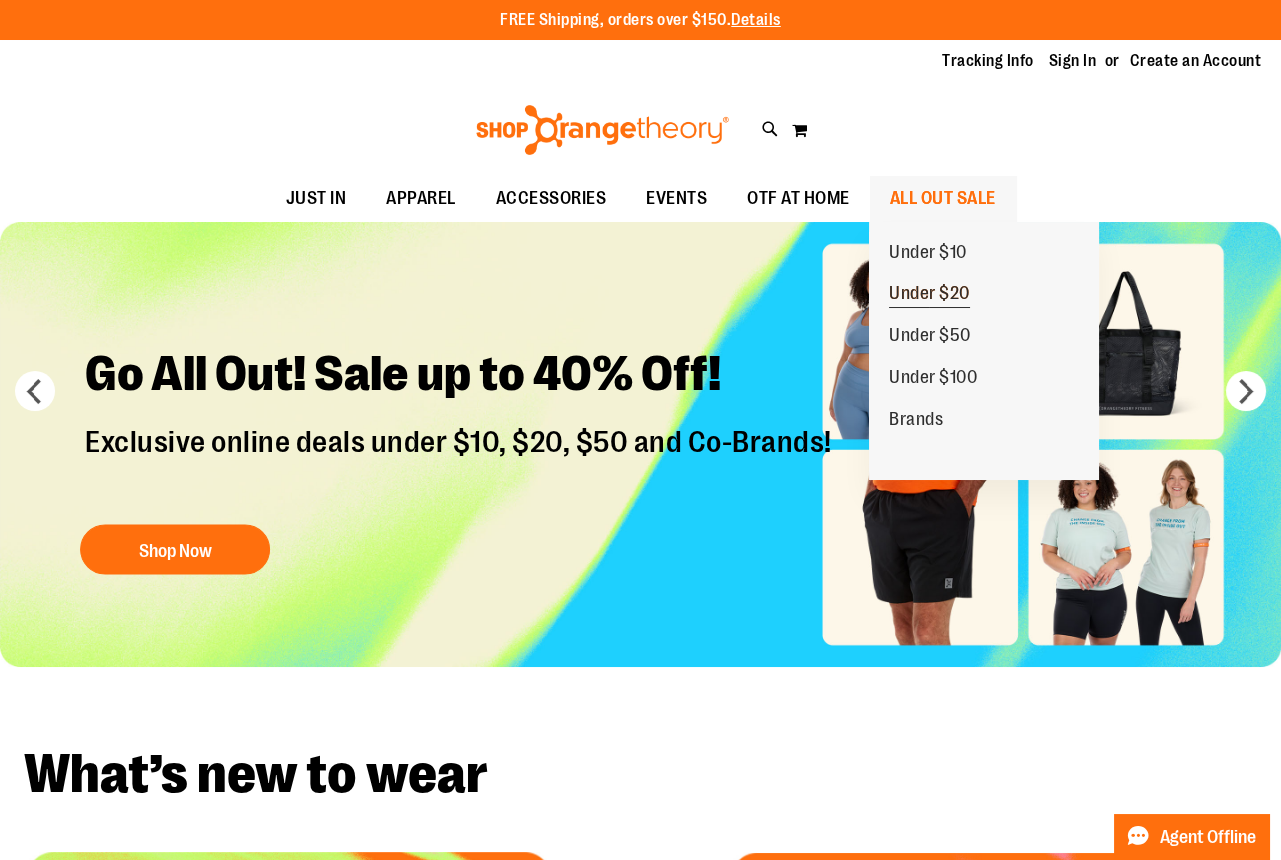 type on "**********" 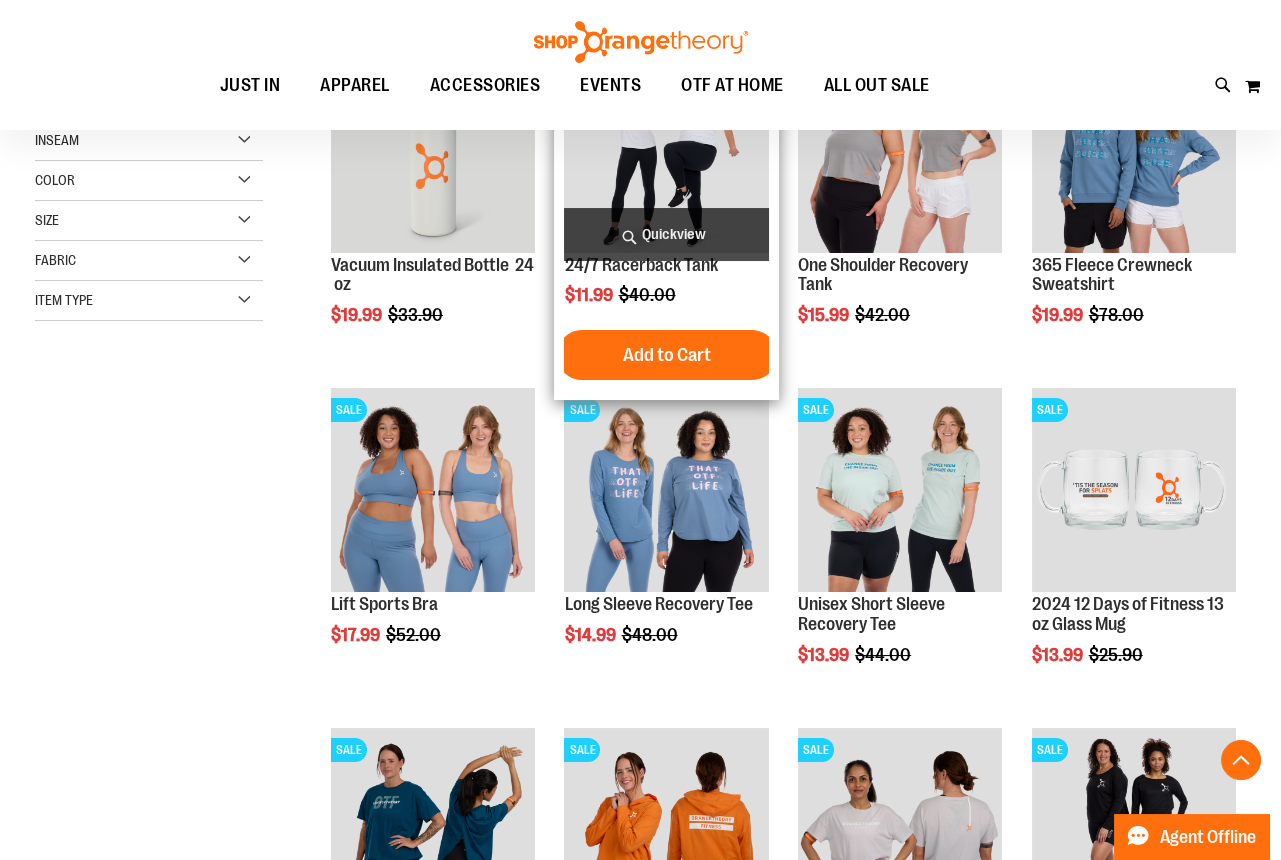 scroll, scrollTop: 362, scrollLeft: 0, axis: vertical 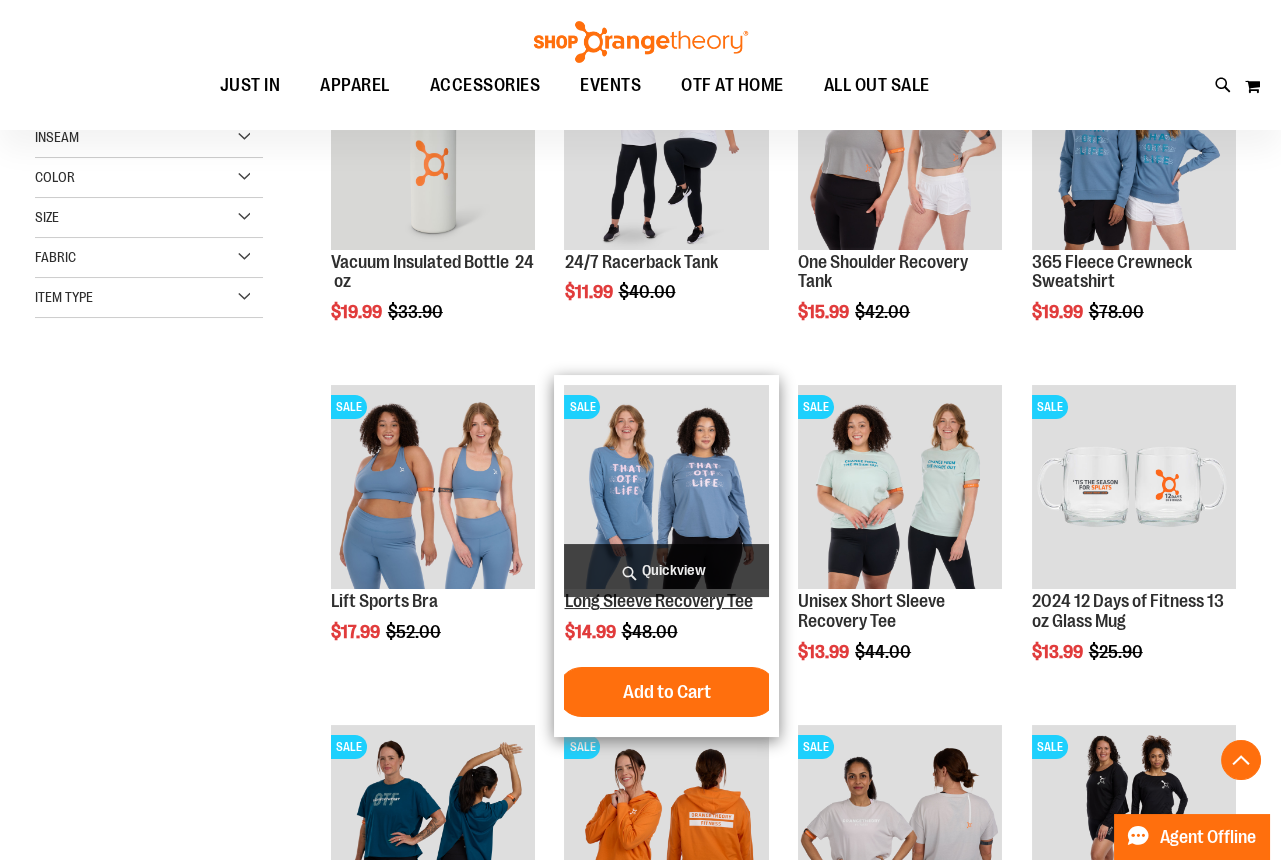 type on "**********" 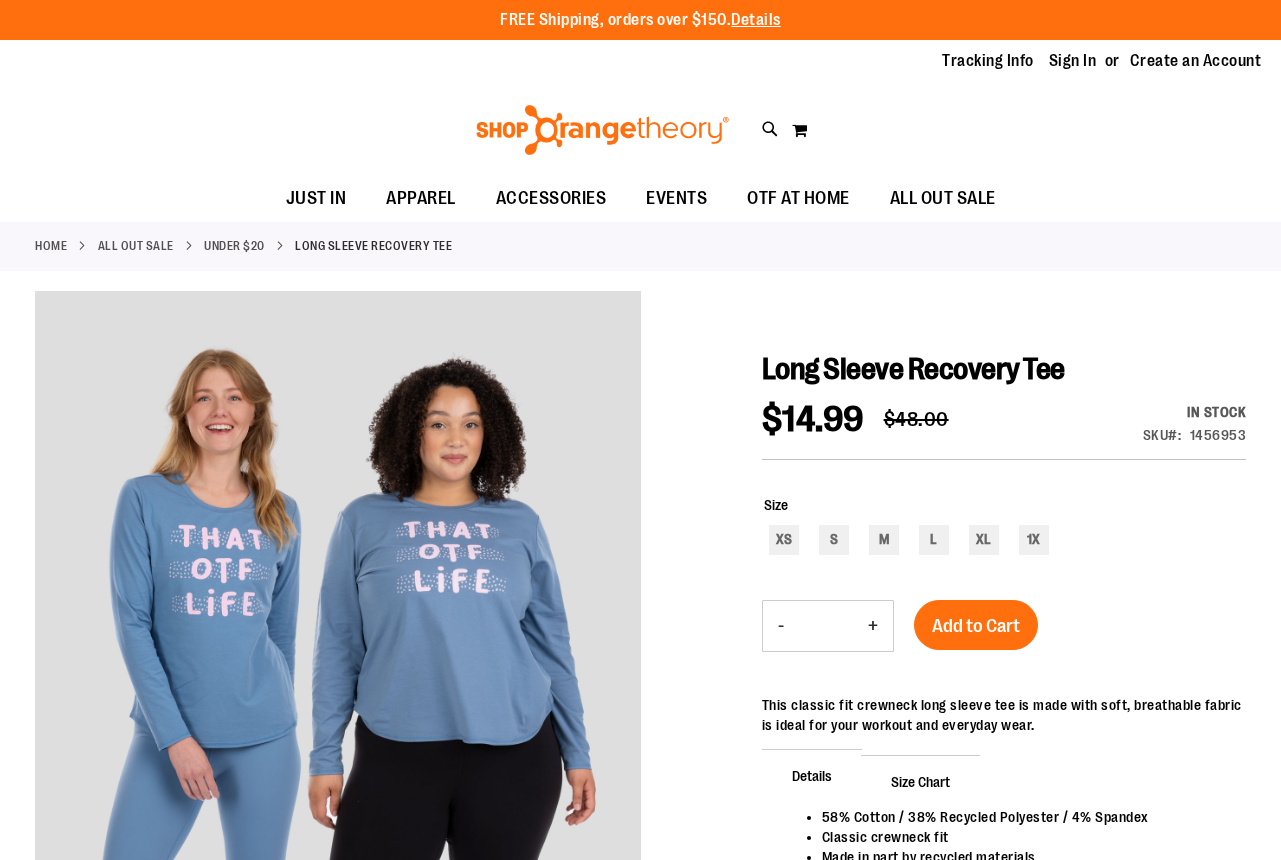 scroll, scrollTop: 0, scrollLeft: 0, axis: both 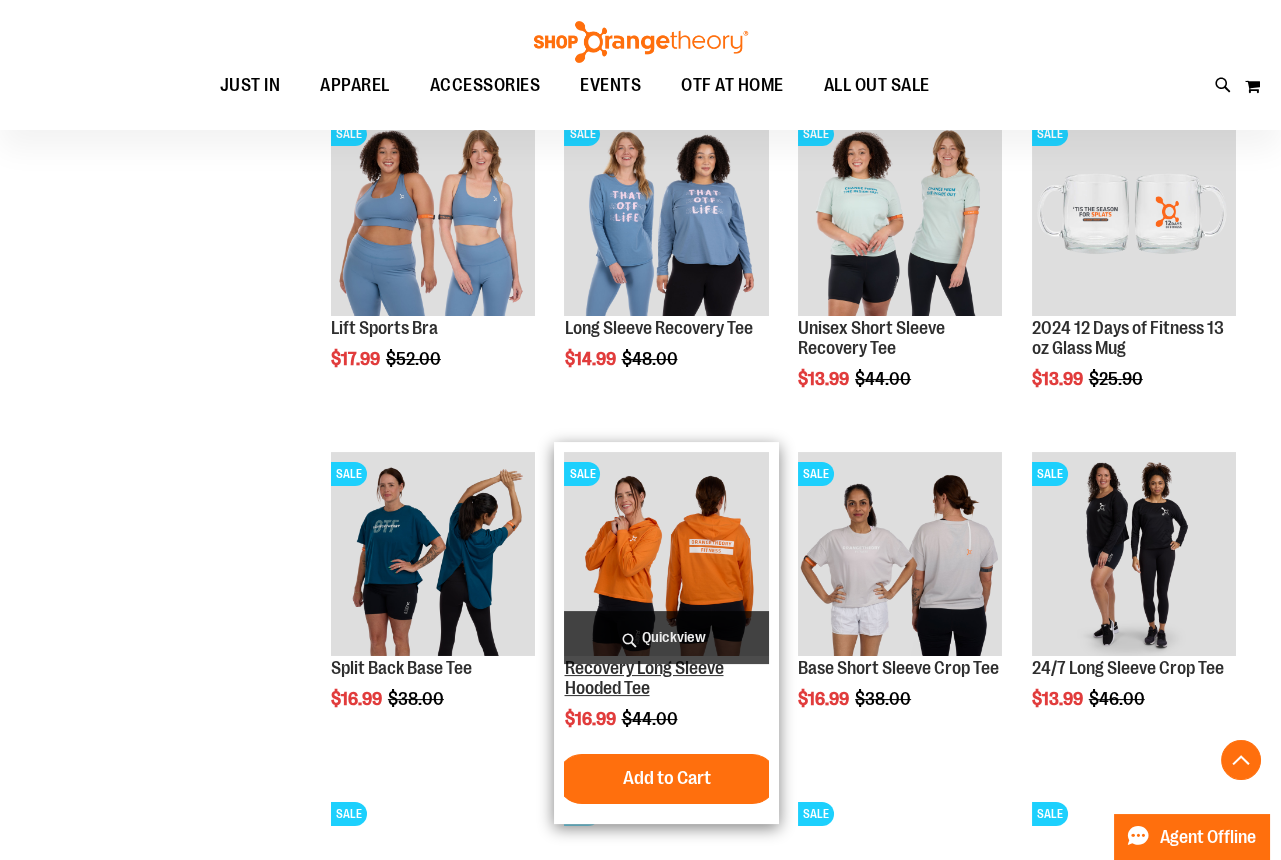 type on "**********" 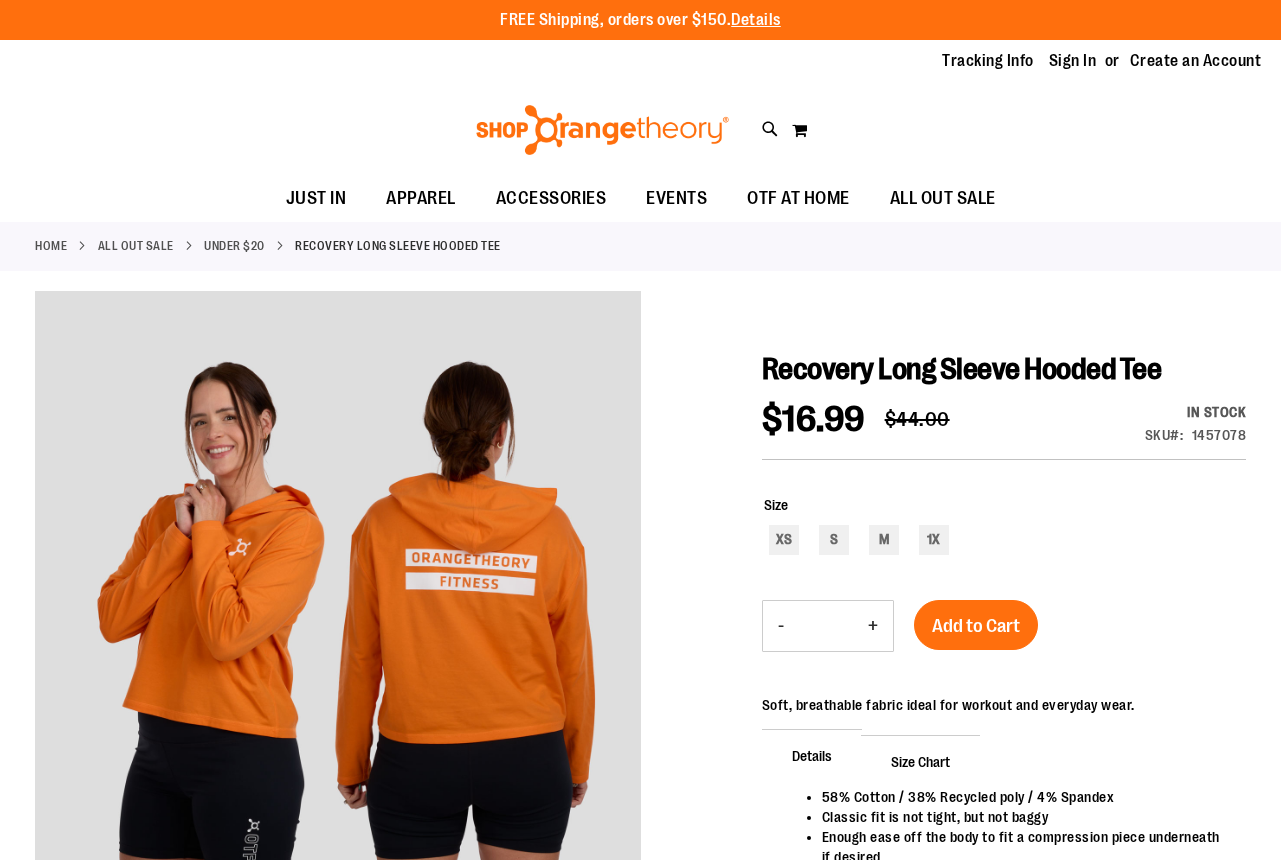 scroll, scrollTop: 0, scrollLeft: 0, axis: both 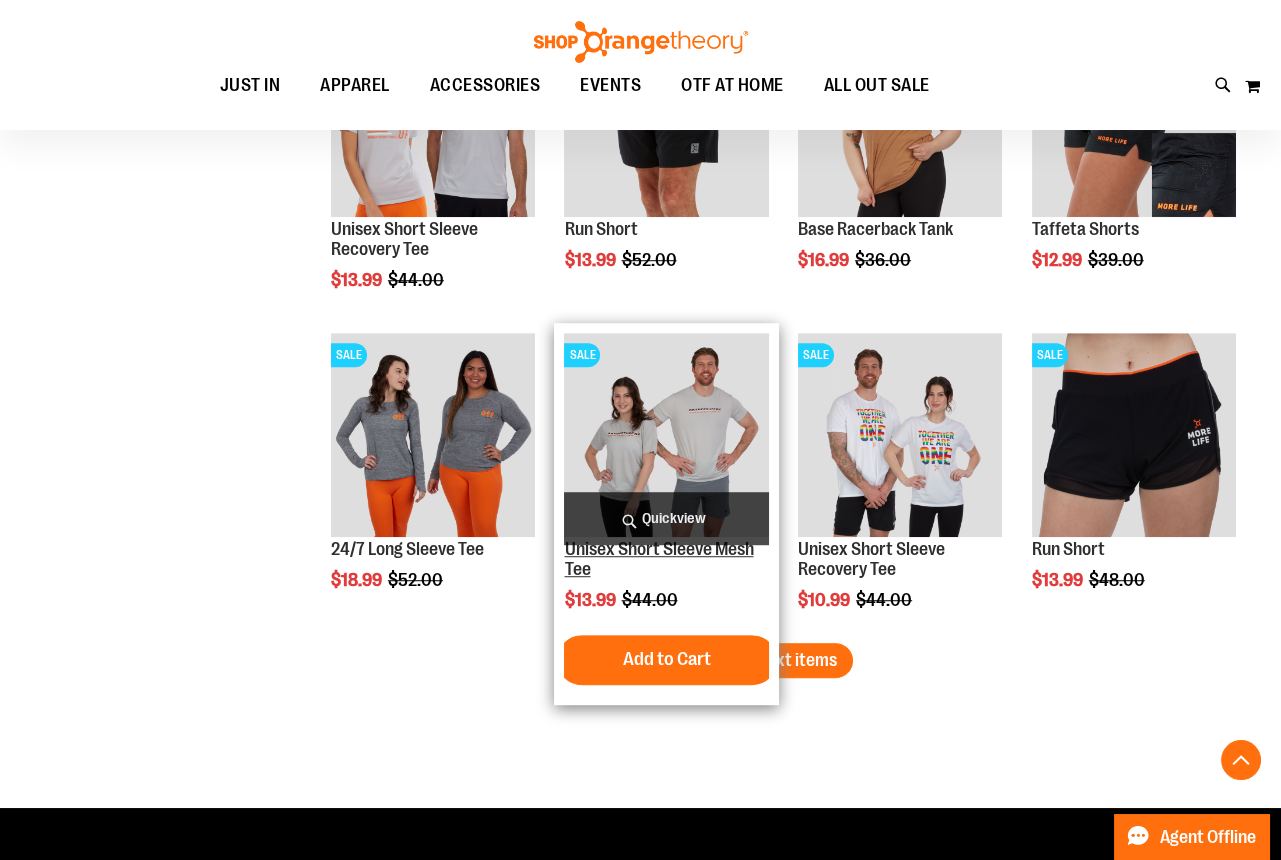 type on "**********" 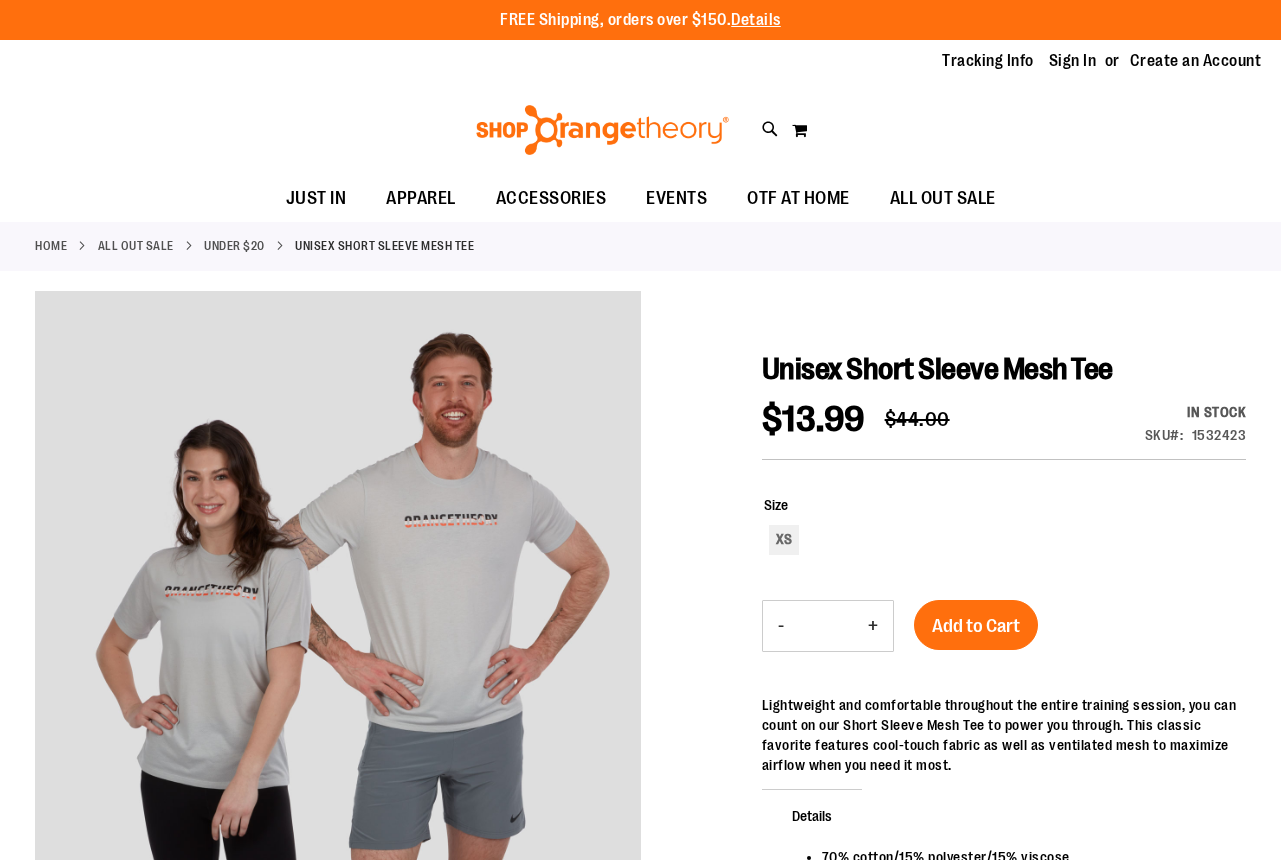 scroll, scrollTop: 0, scrollLeft: 0, axis: both 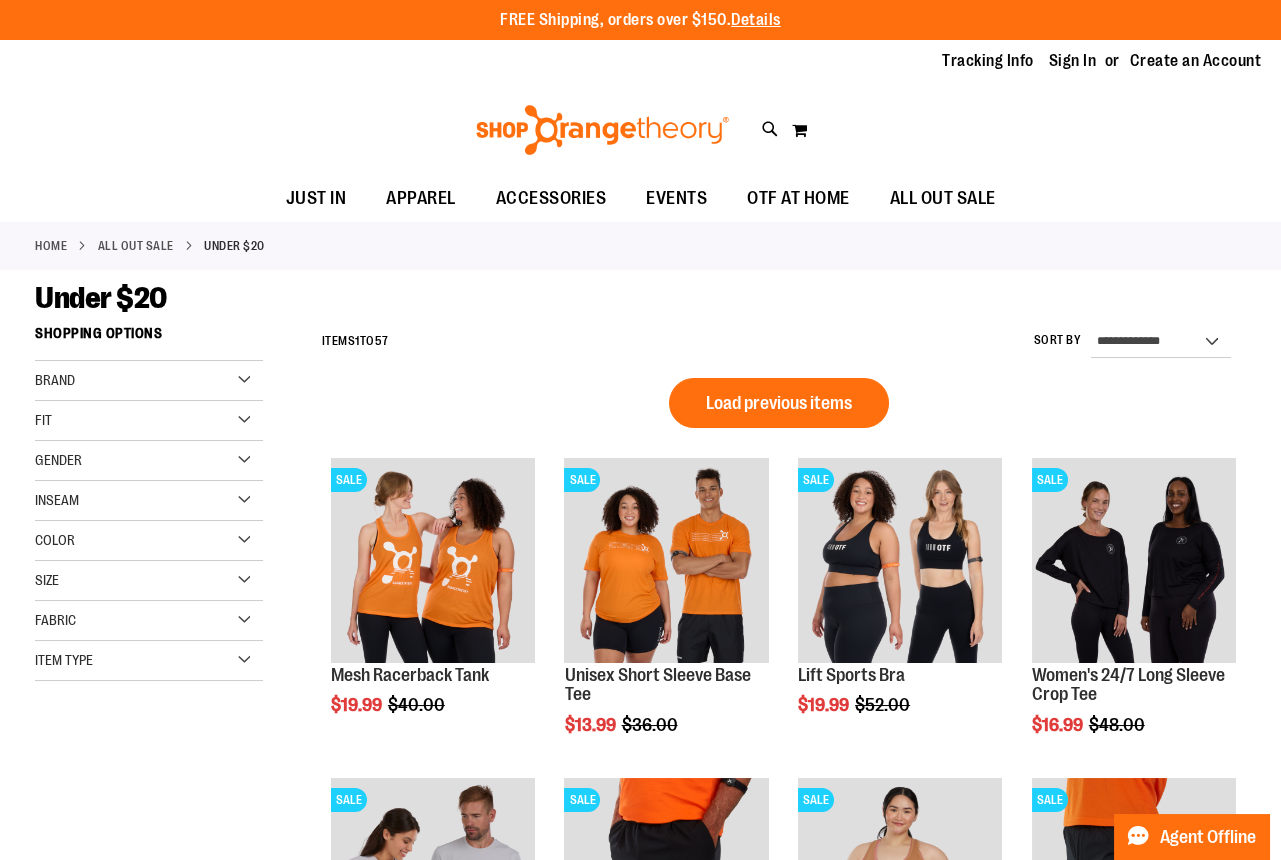 type on "**********" 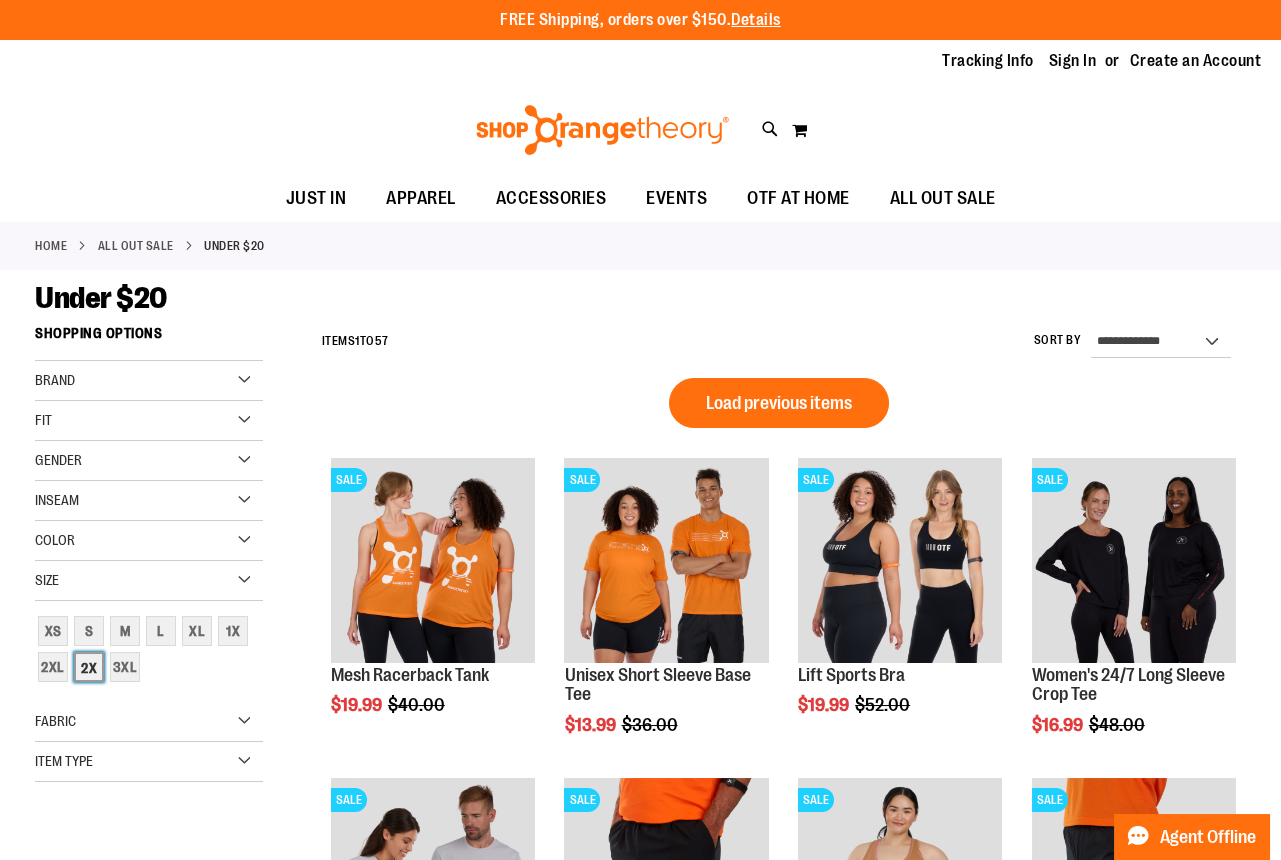 click on "2X" at bounding box center [89, 667] 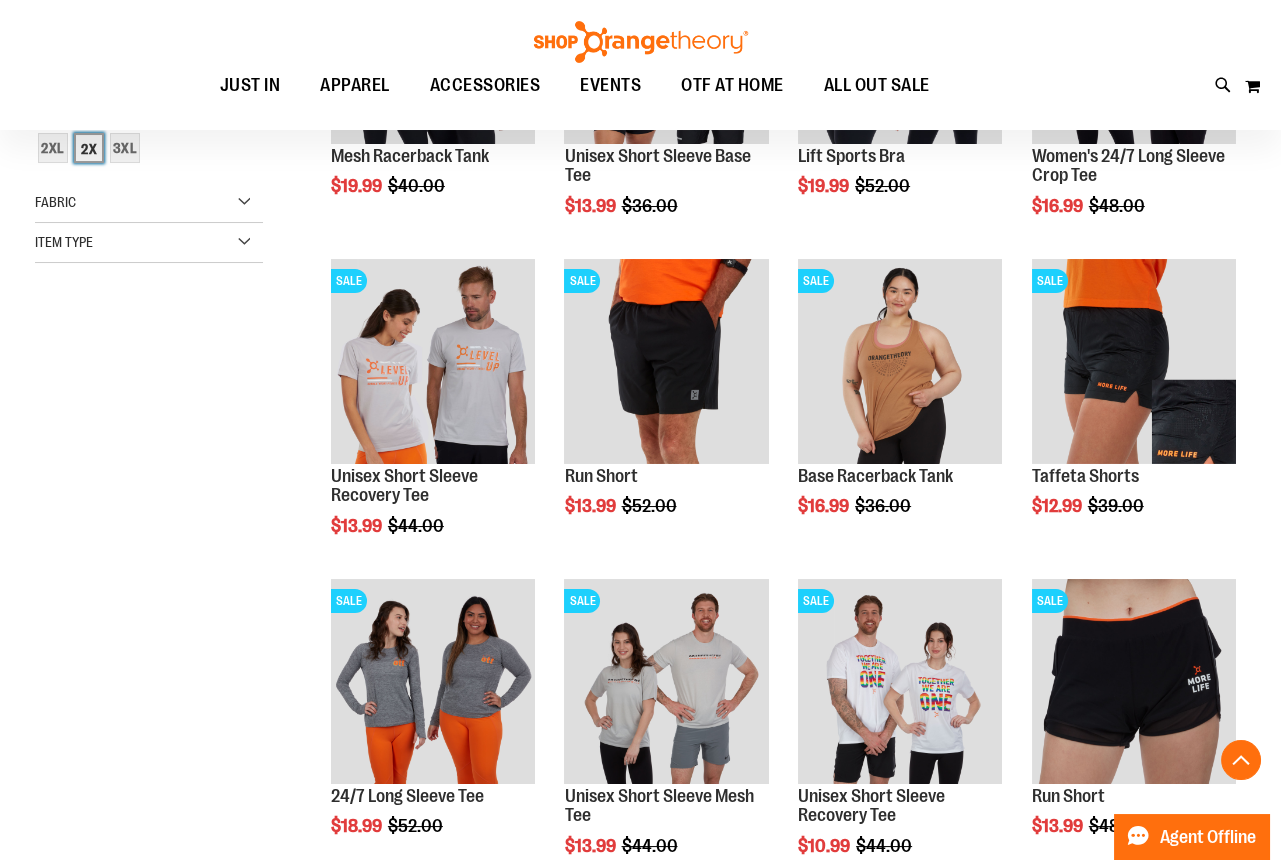 scroll, scrollTop: 315, scrollLeft: 0, axis: vertical 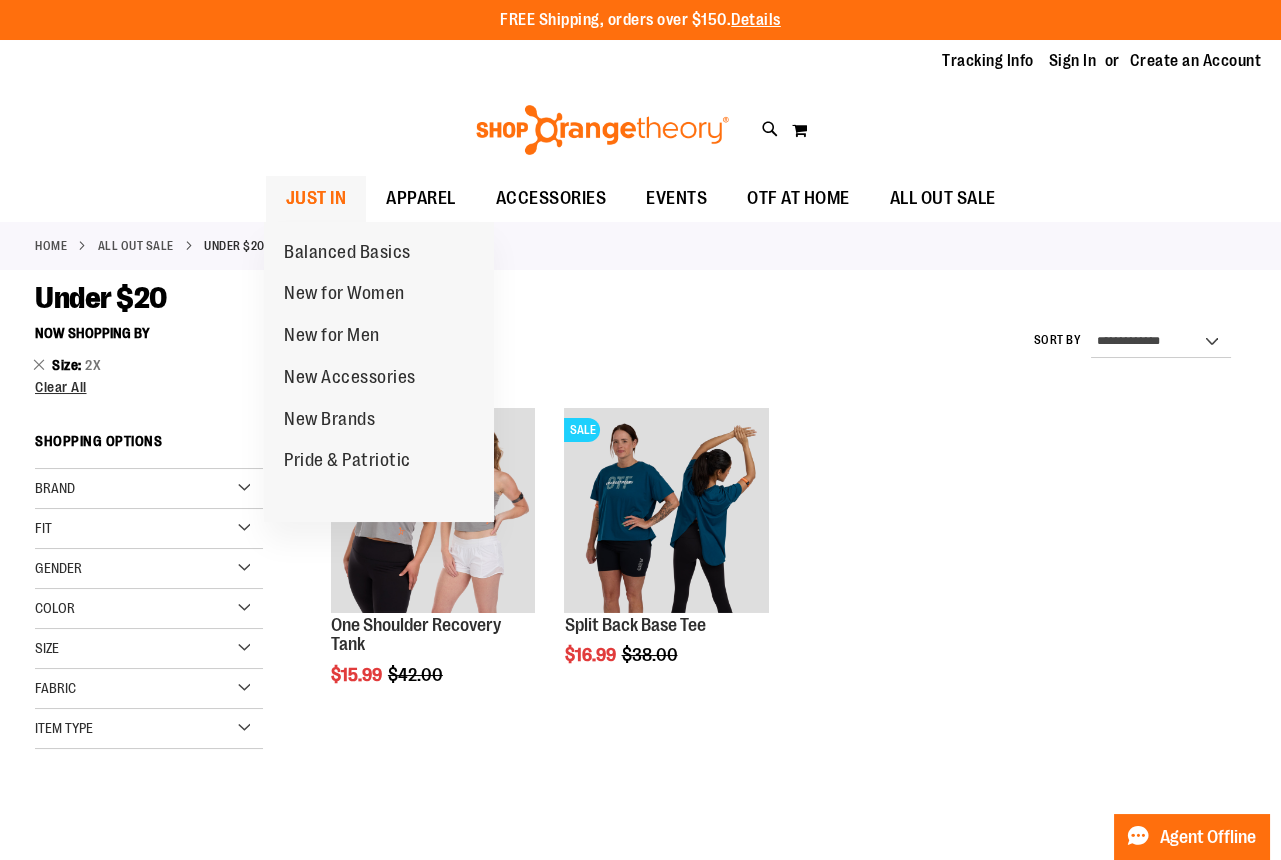 click on "JUST IN" at bounding box center [316, 198] 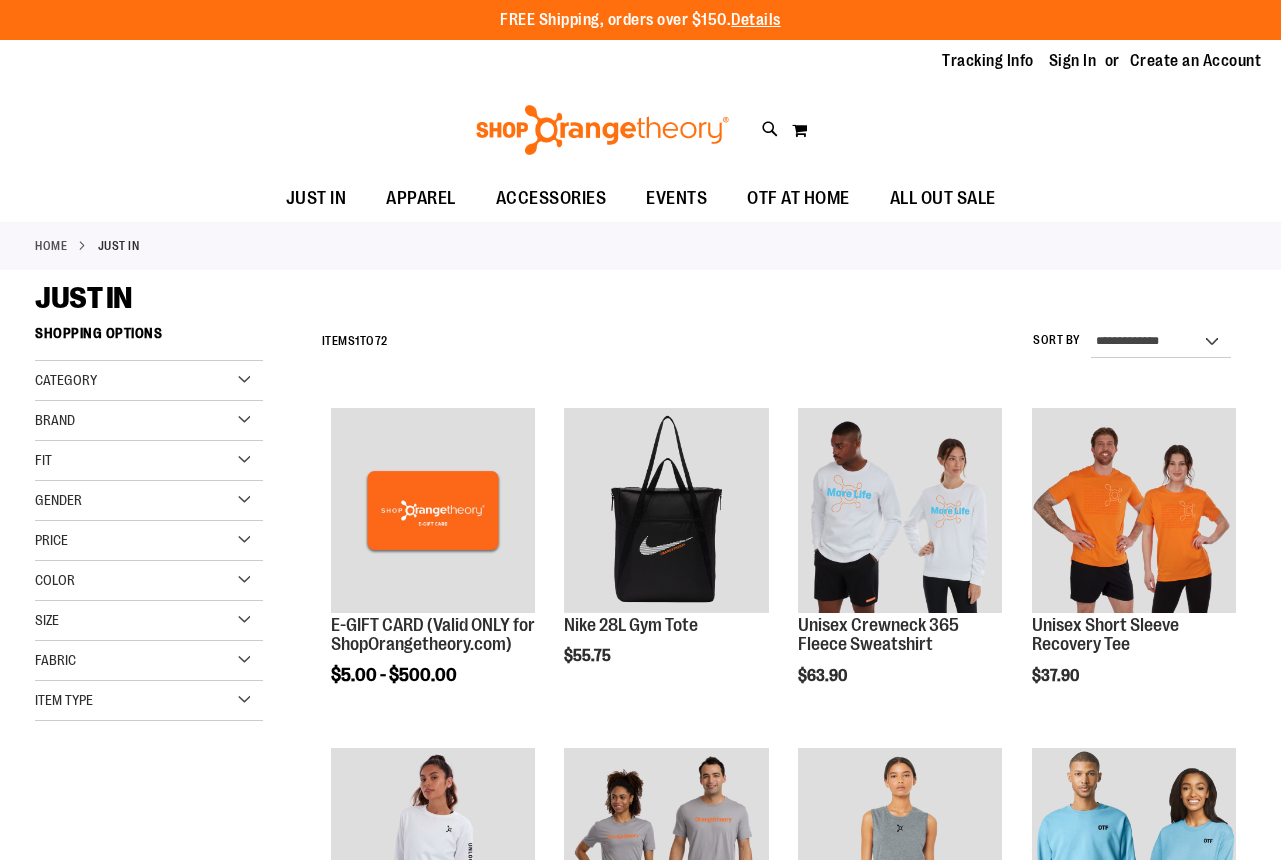 scroll, scrollTop: 0, scrollLeft: 0, axis: both 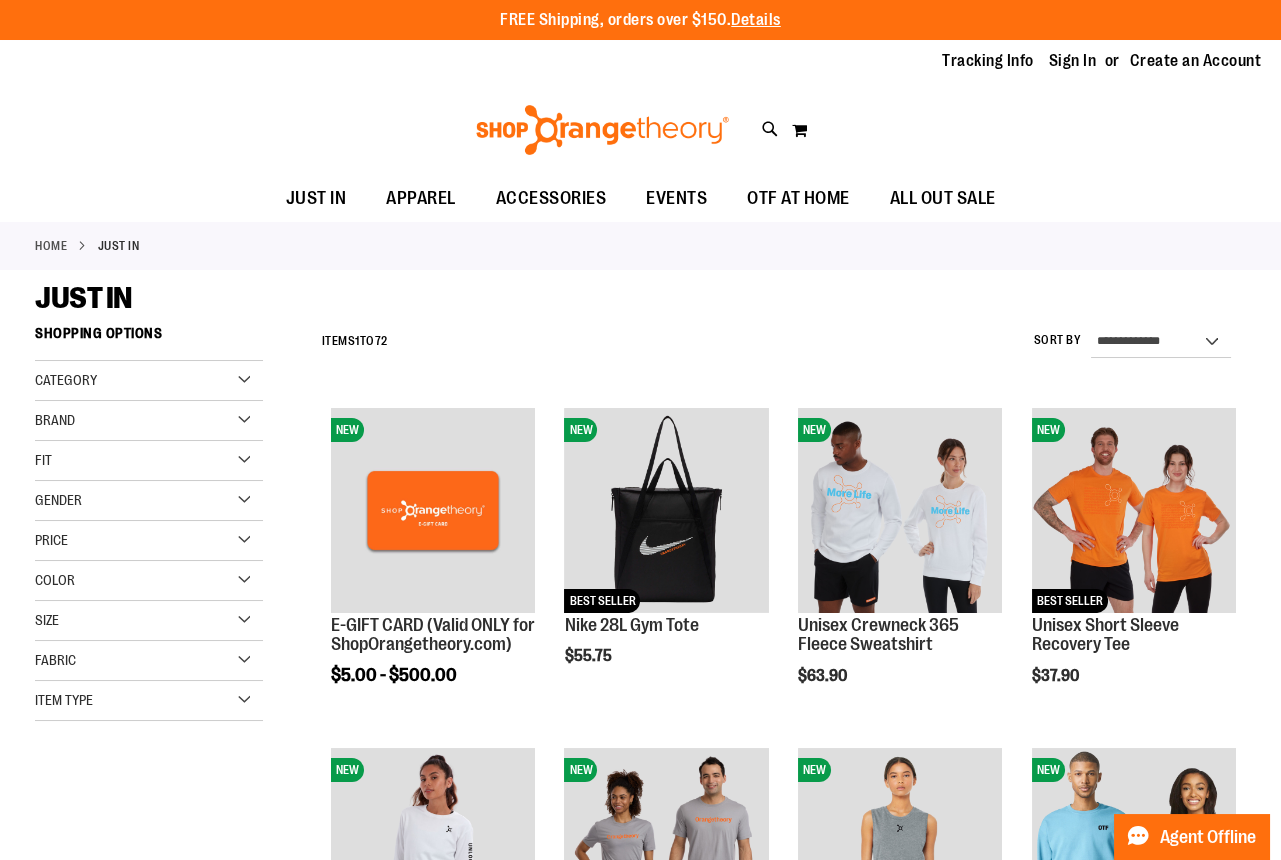 type on "**********" 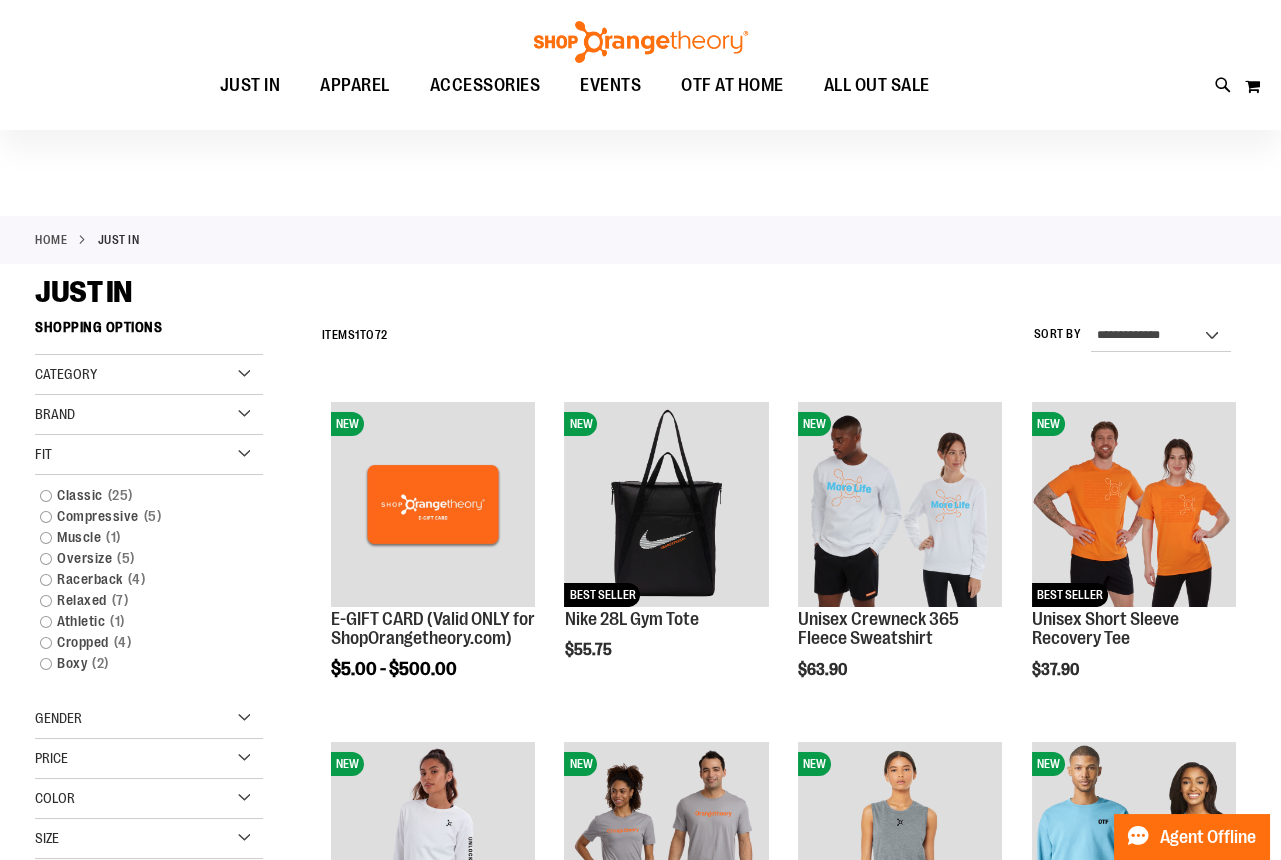 scroll, scrollTop: 0, scrollLeft: 0, axis: both 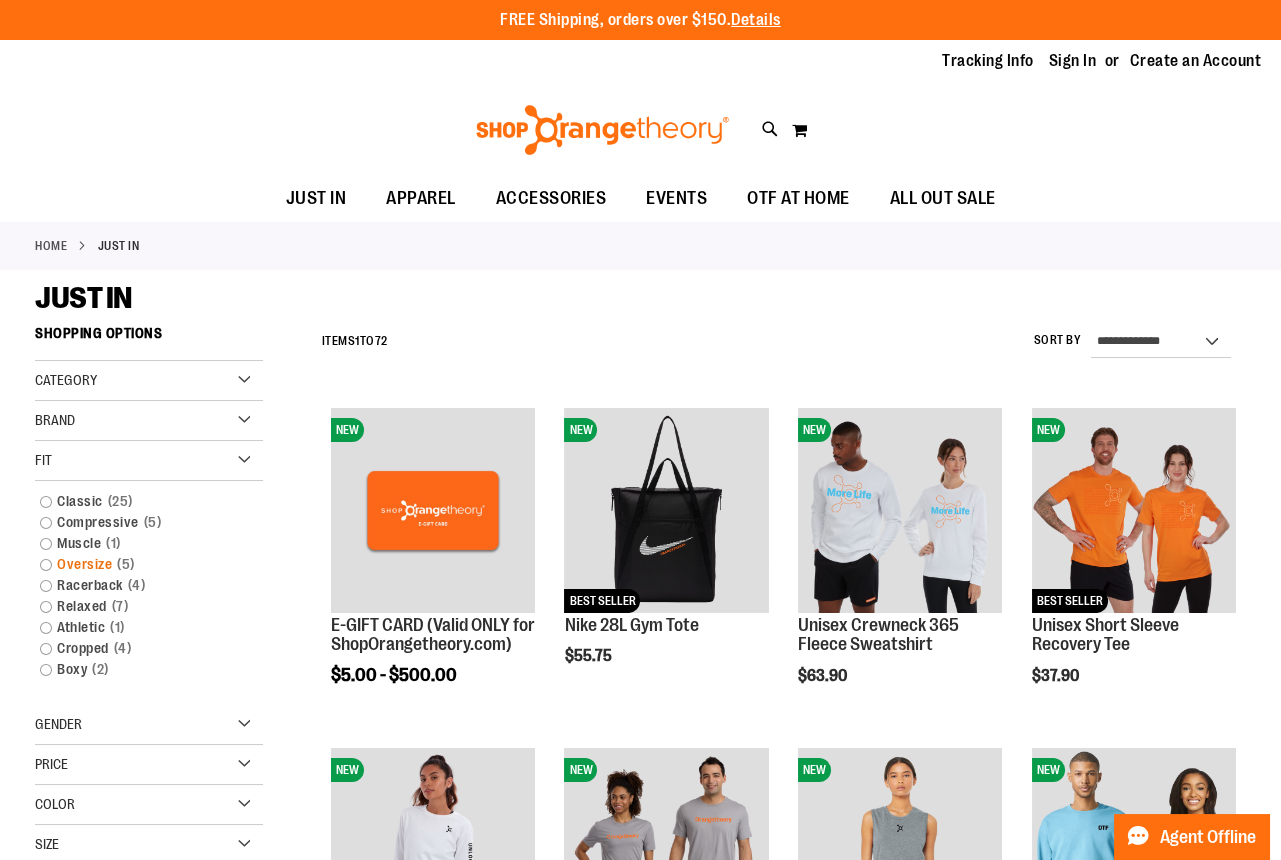 click on "Oversize                                             5
items" at bounding box center (139, 564) 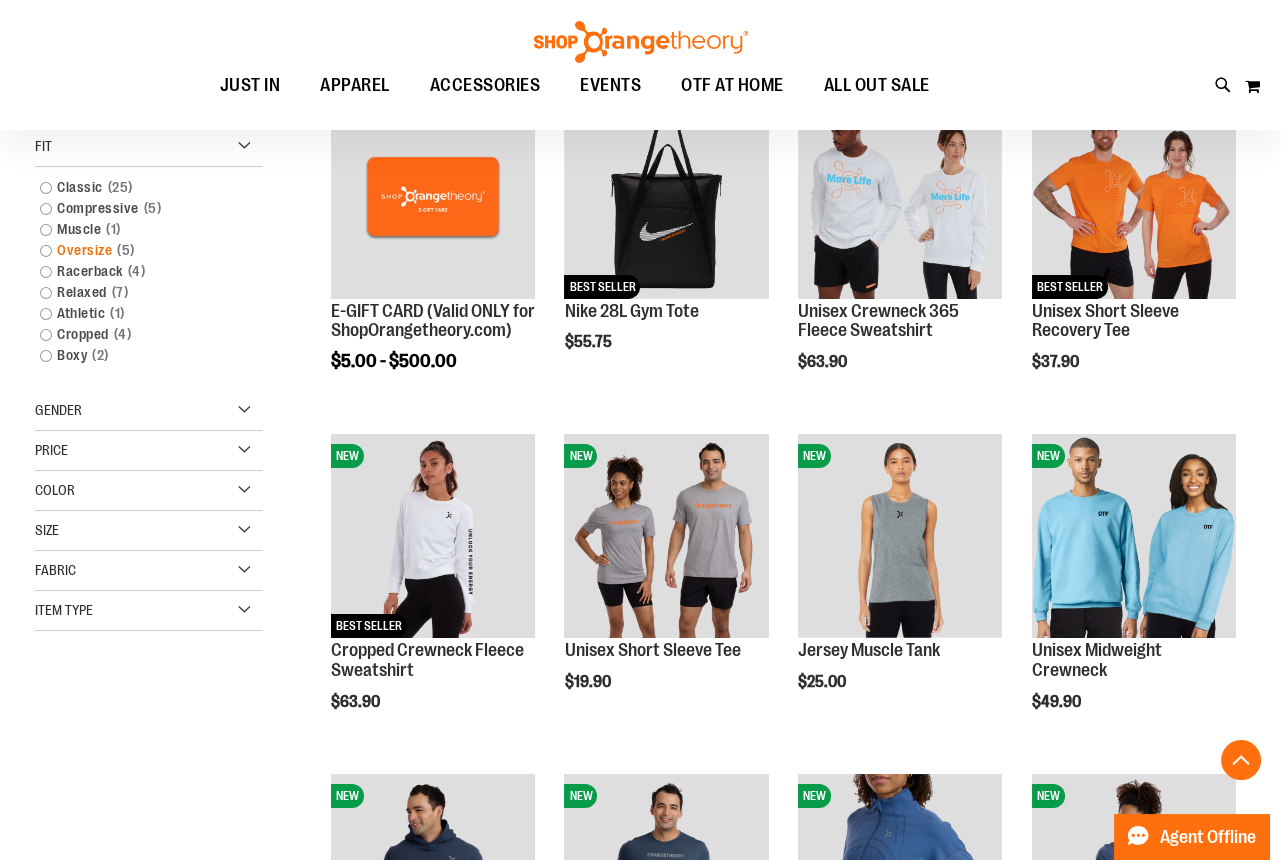 scroll, scrollTop: 315, scrollLeft: 0, axis: vertical 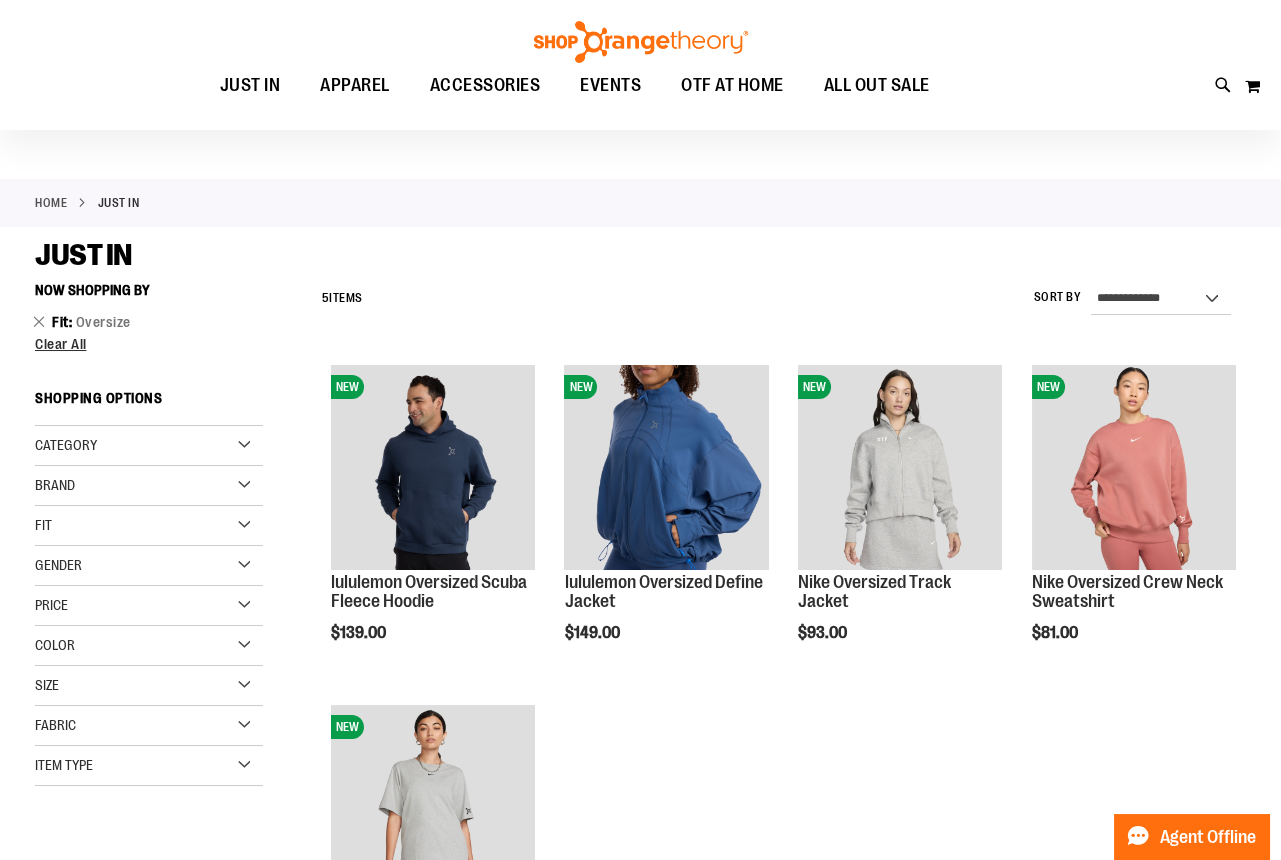click on "Size" at bounding box center [149, 686] 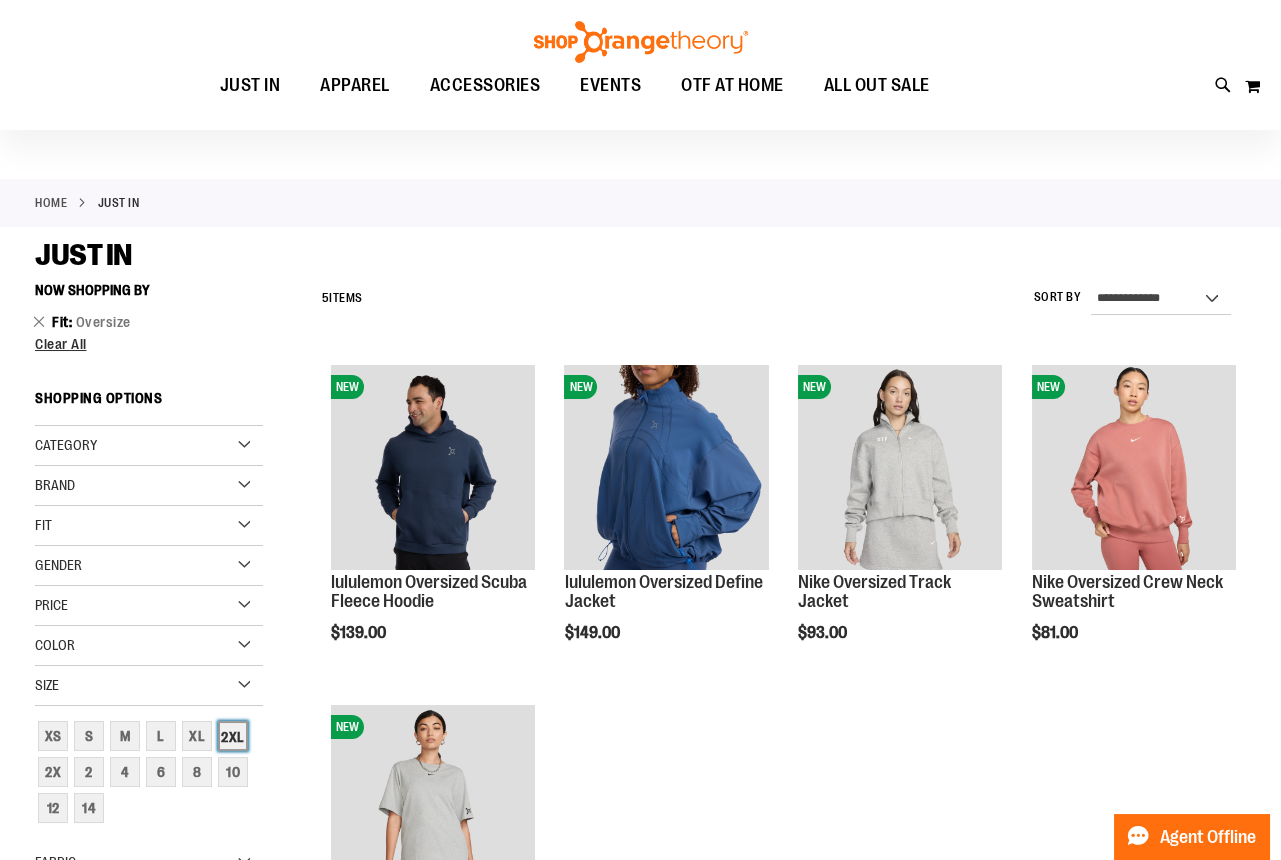click on "2XL" at bounding box center (233, 736) 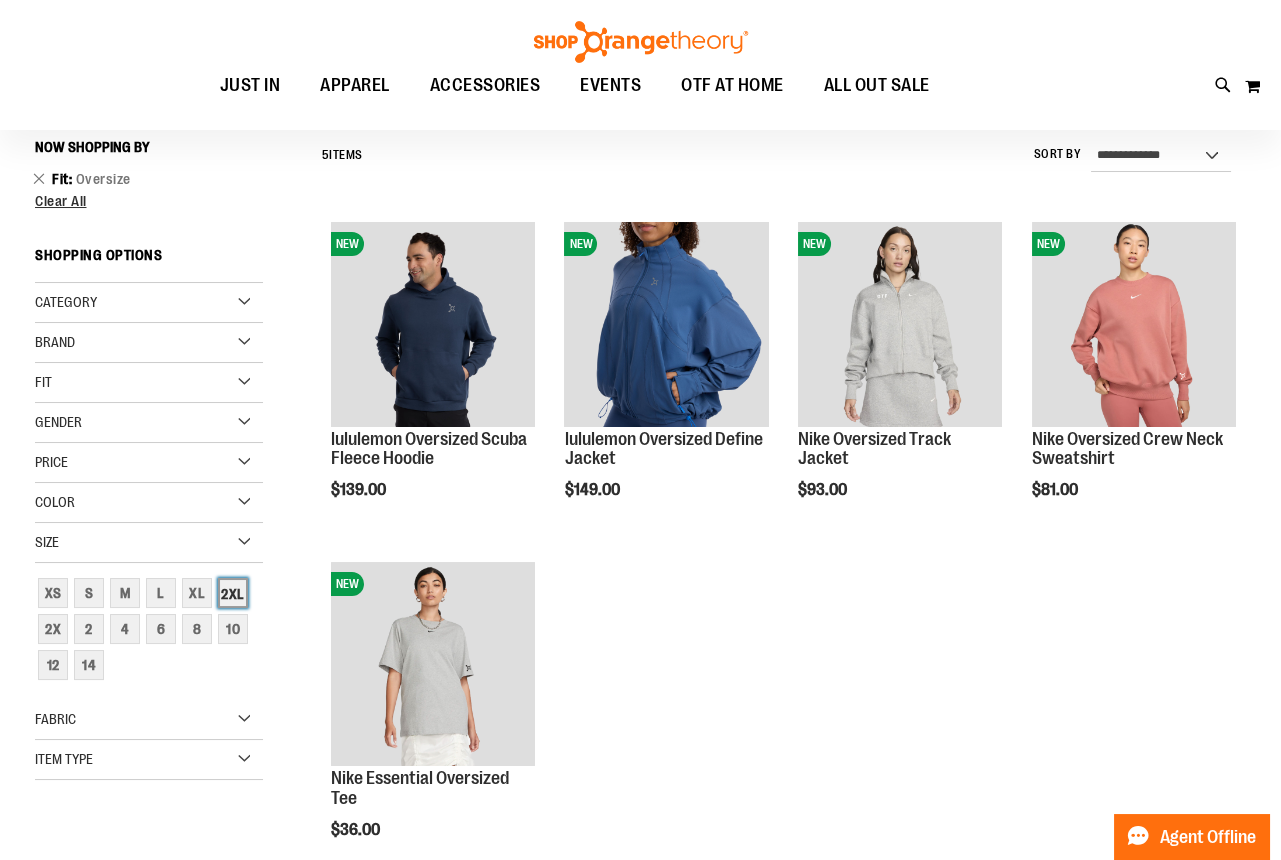 scroll, scrollTop: 186, scrollLeft: 0, axis: vertical 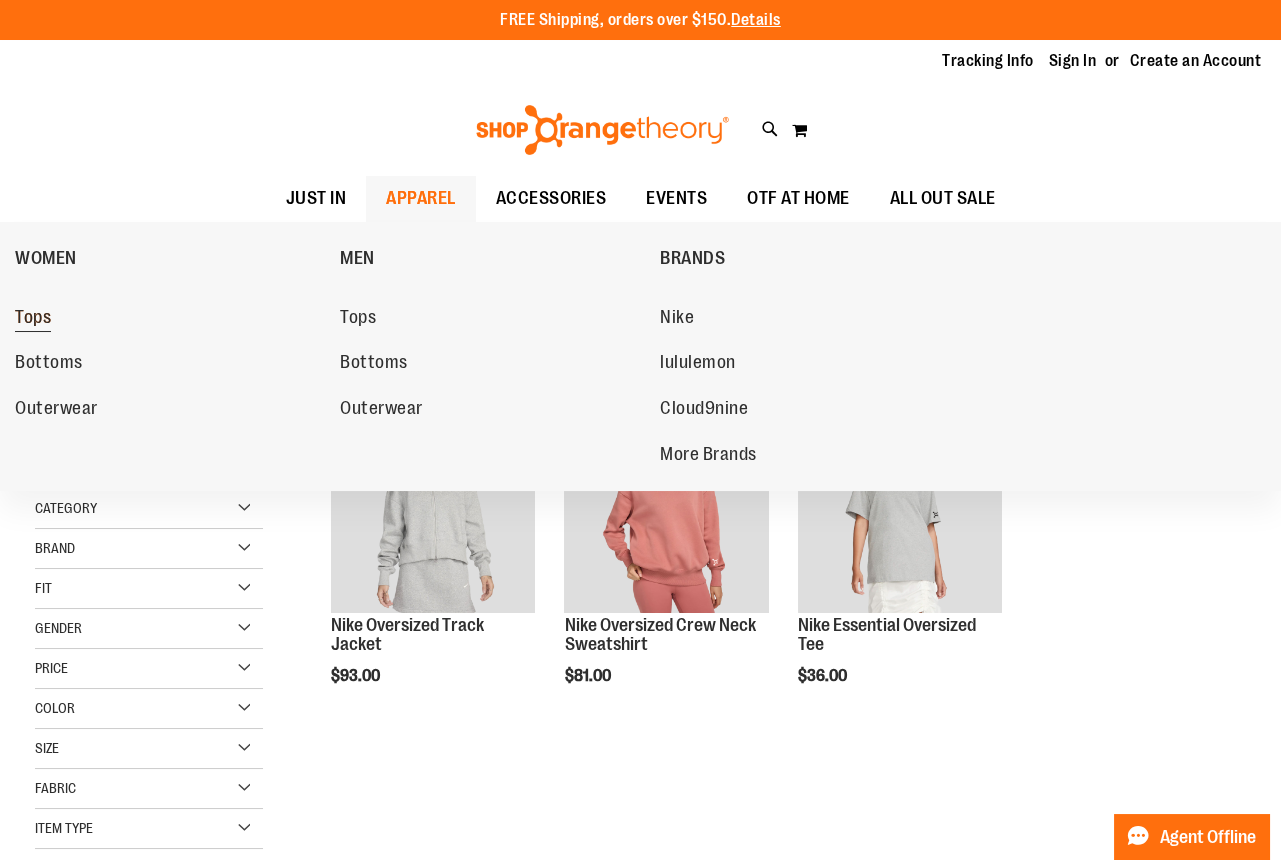 click on "Tops" at bounding box center (33, 319) 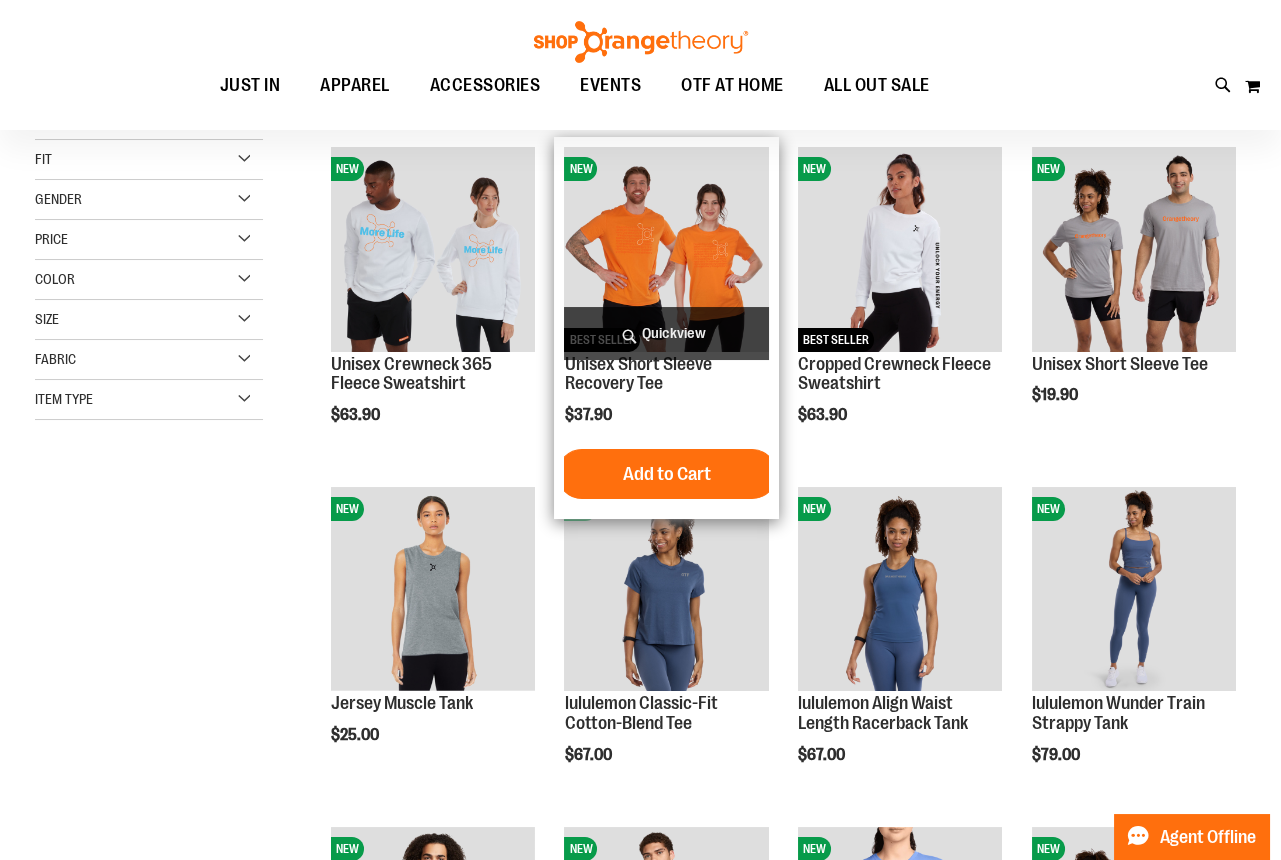 scroll, scrollTop: 271, scrollLeft: 0, axis: vertical 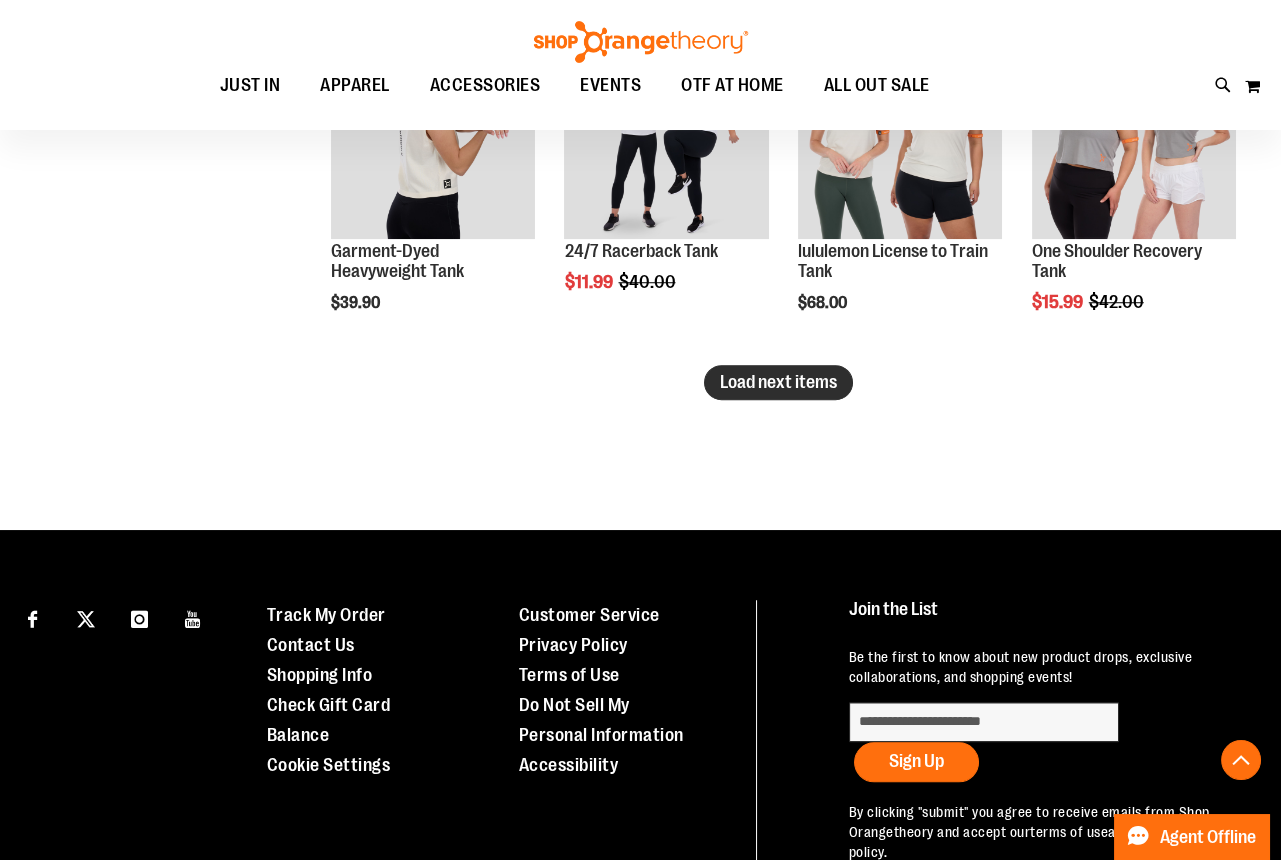 type on "**********" 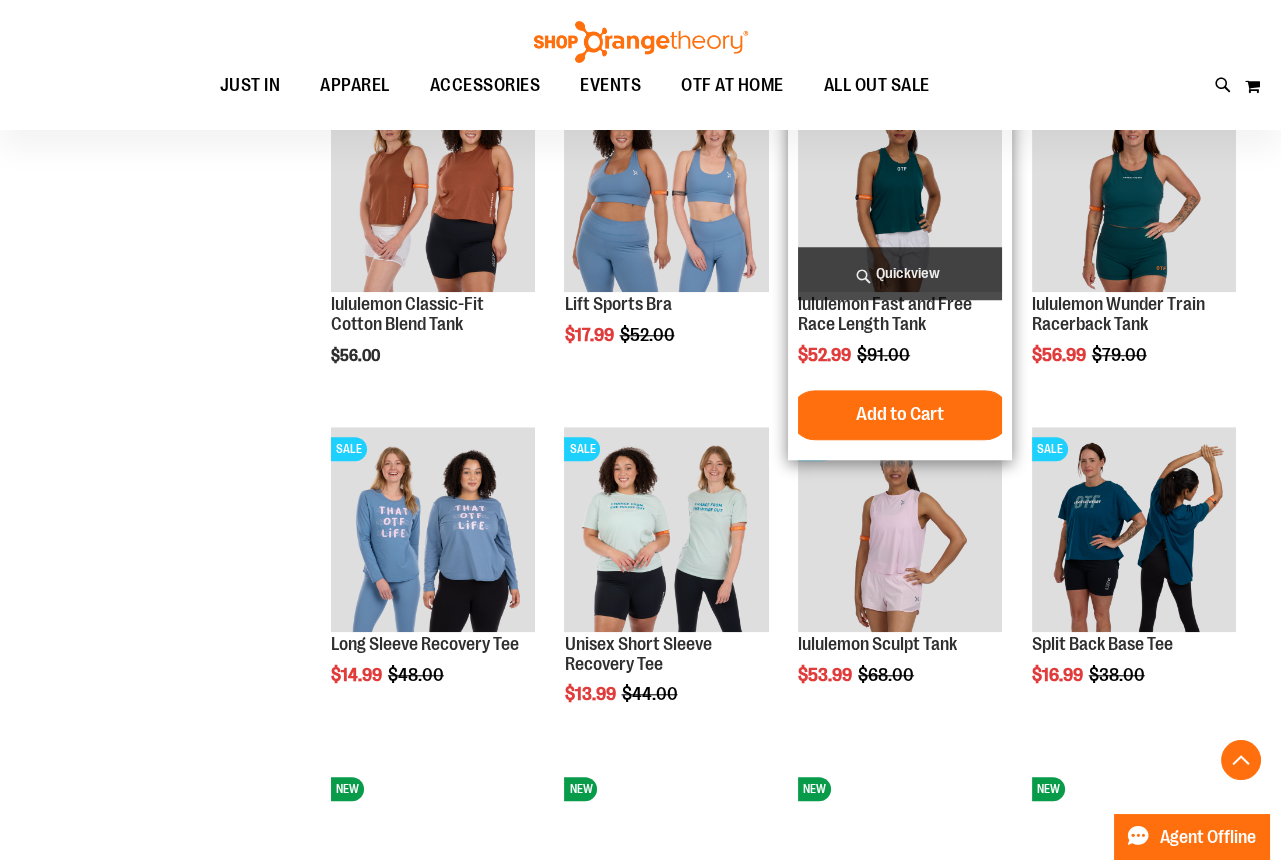 scroll, scrollTop: 3453, scrollLeft: 0, axis: vertical 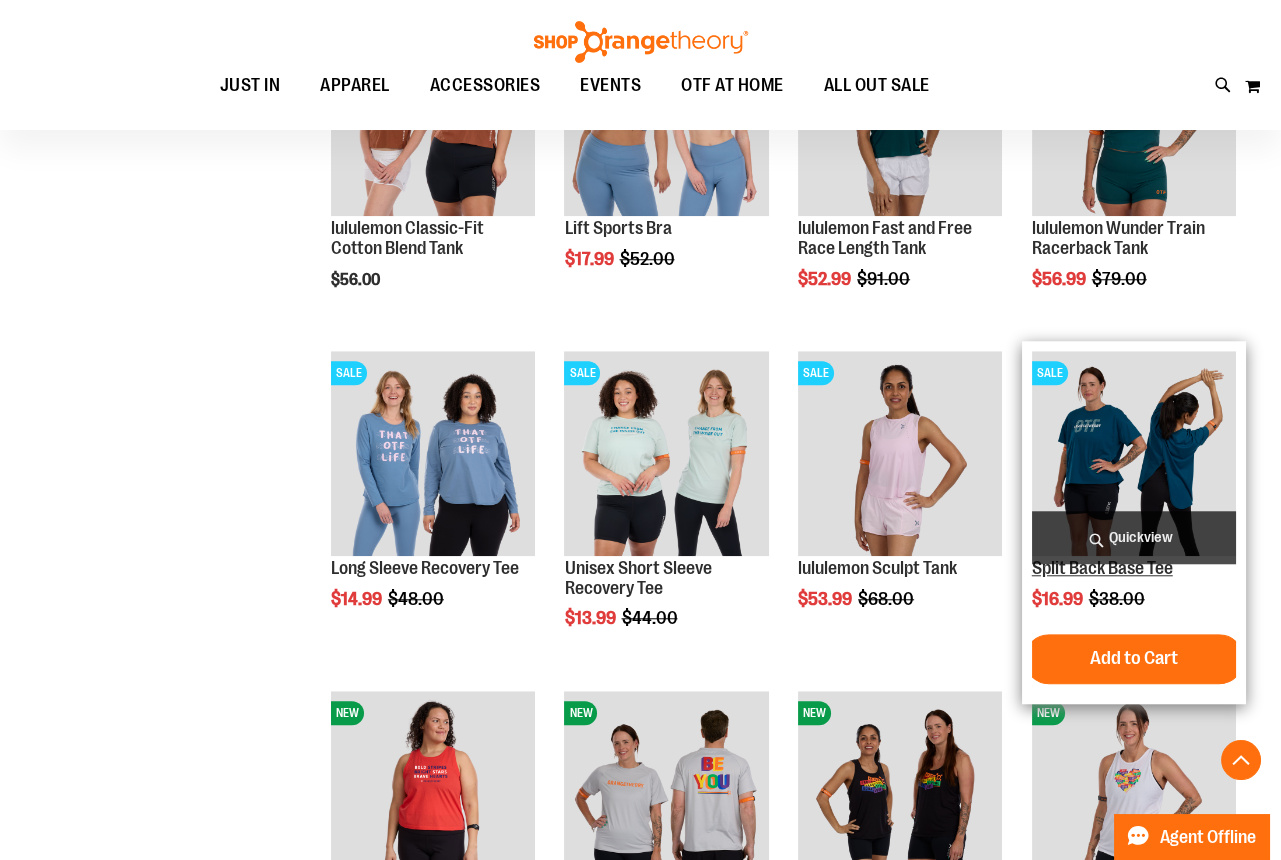 click on "Split Back Base Tee" at bounding box center (1102, 568) 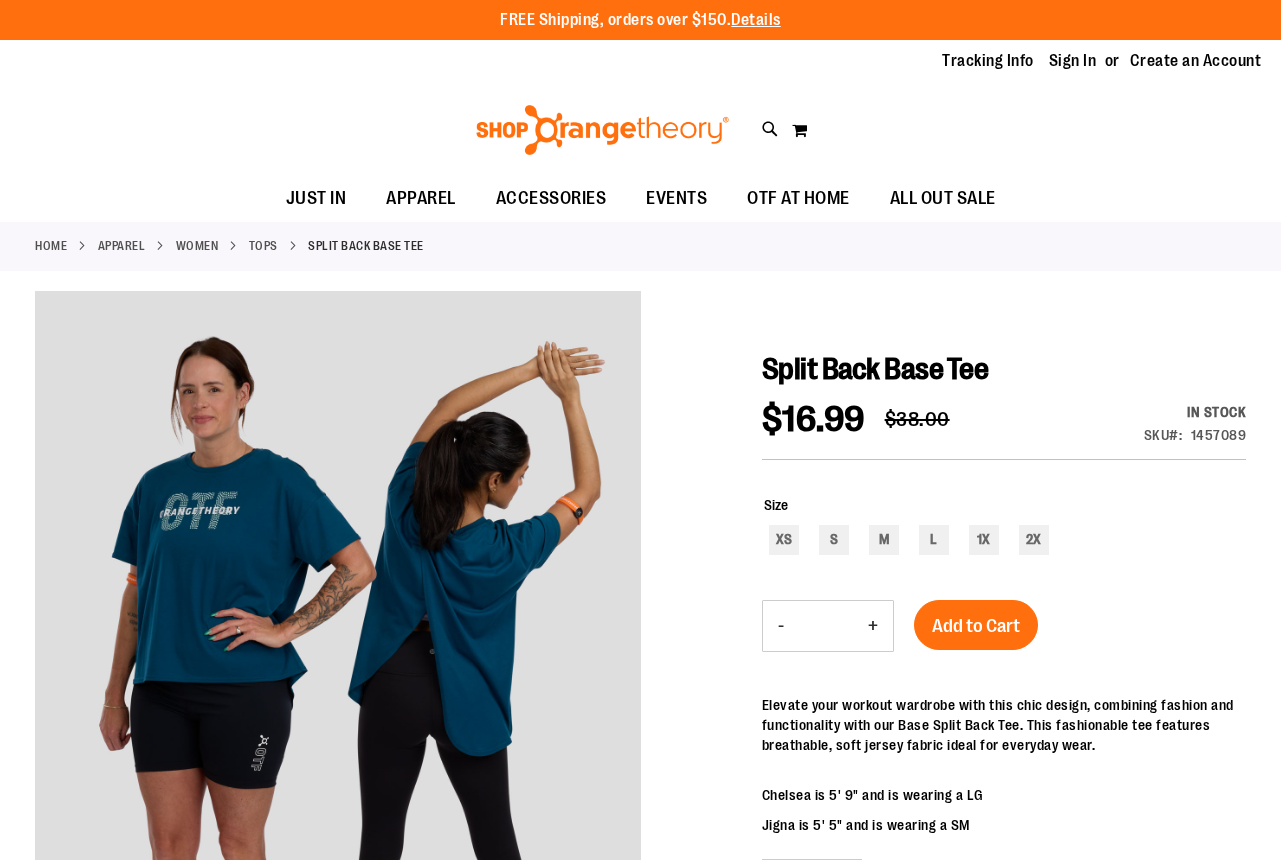 scroll, scrollTop: 0, scrollLeft: 0, axis: both 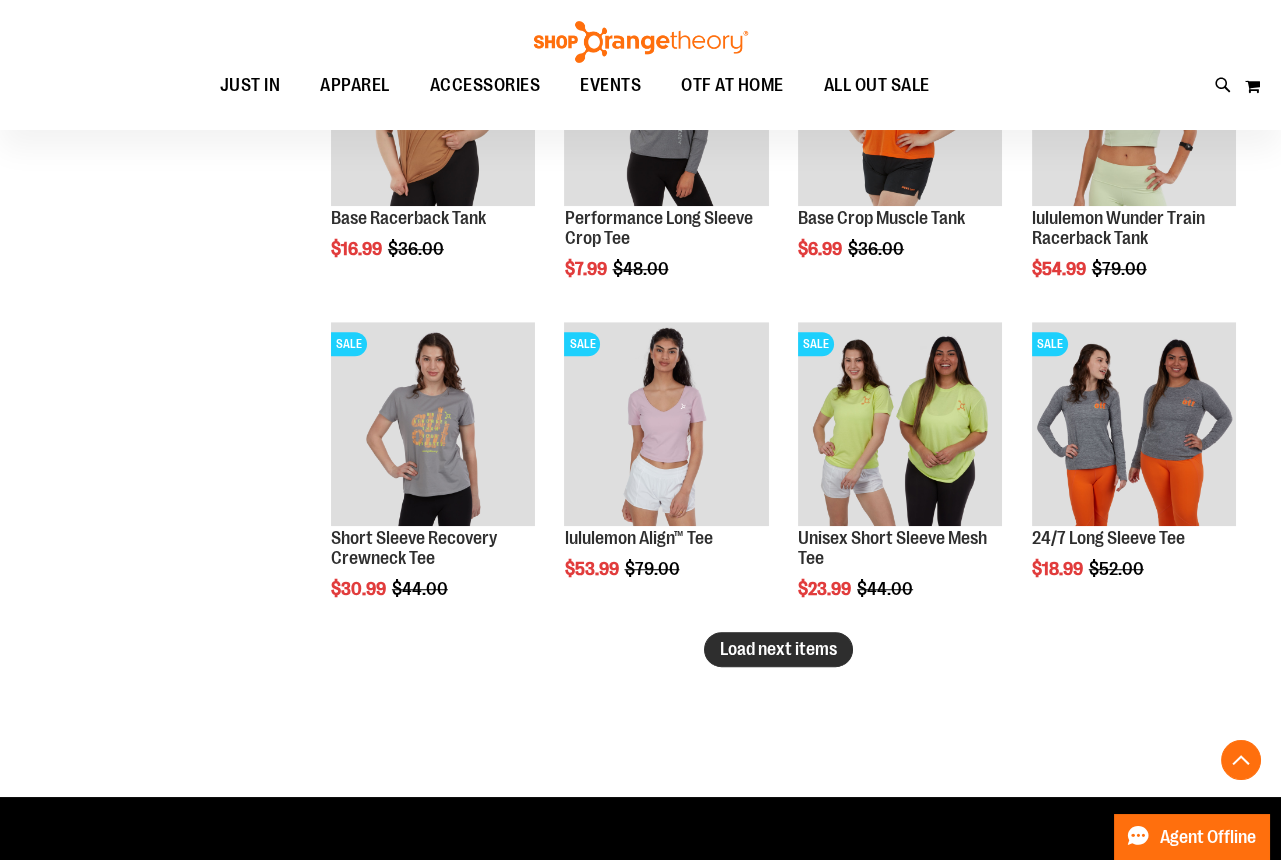 type on "**********" 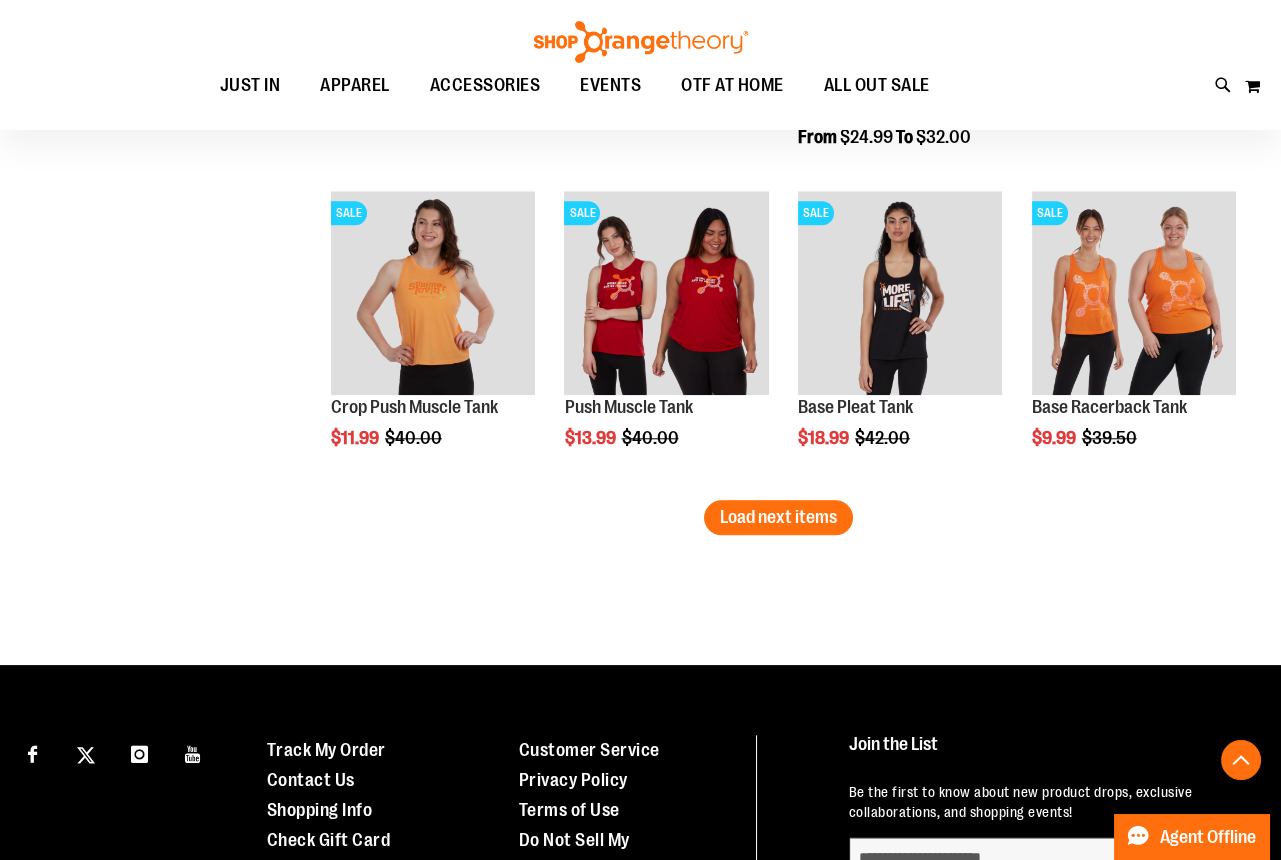scroll, scrollTop: 4043, scrollLeft: 0, axis: vertical 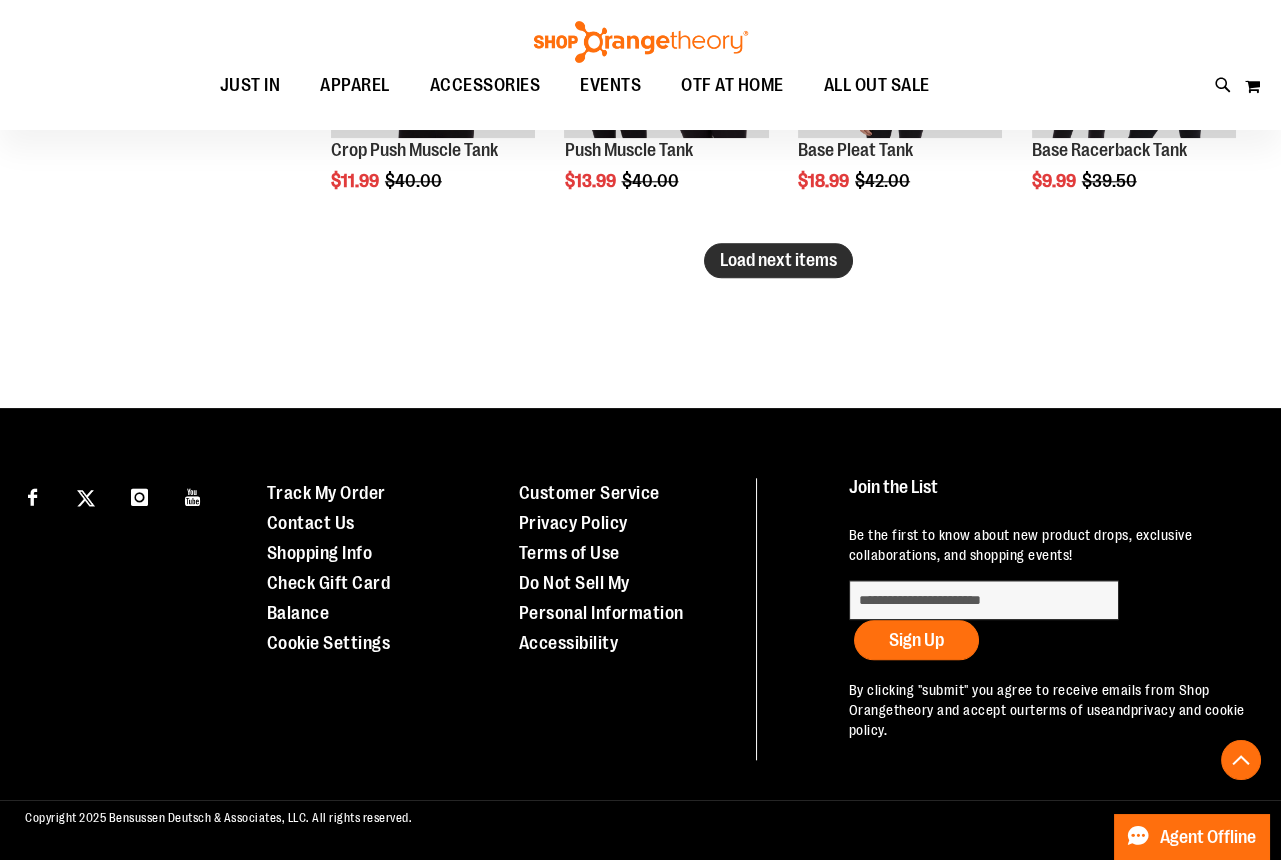 click on "Load next items" at bounding box center [778, 260] 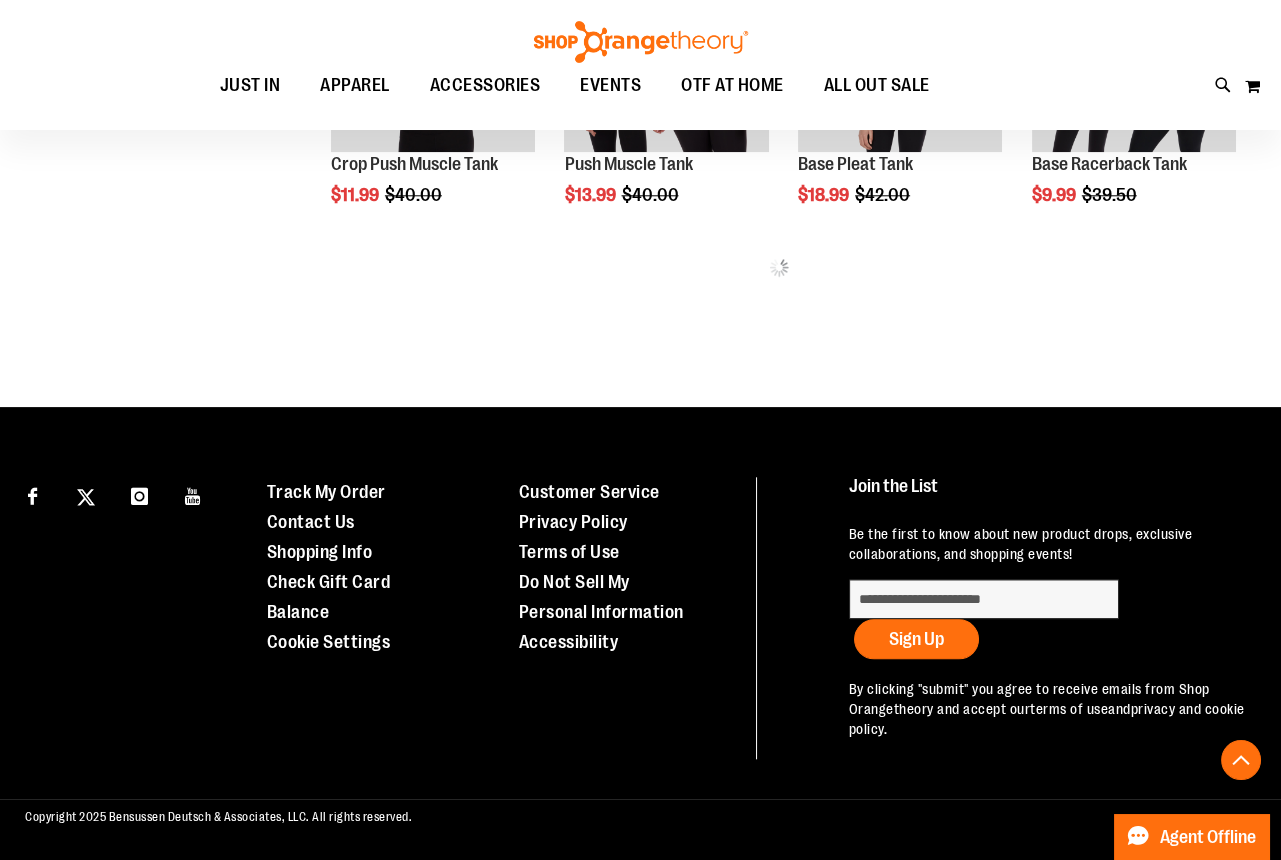 scroll, scrollTop: 4043, scrollLeft: 0, axis: vertical 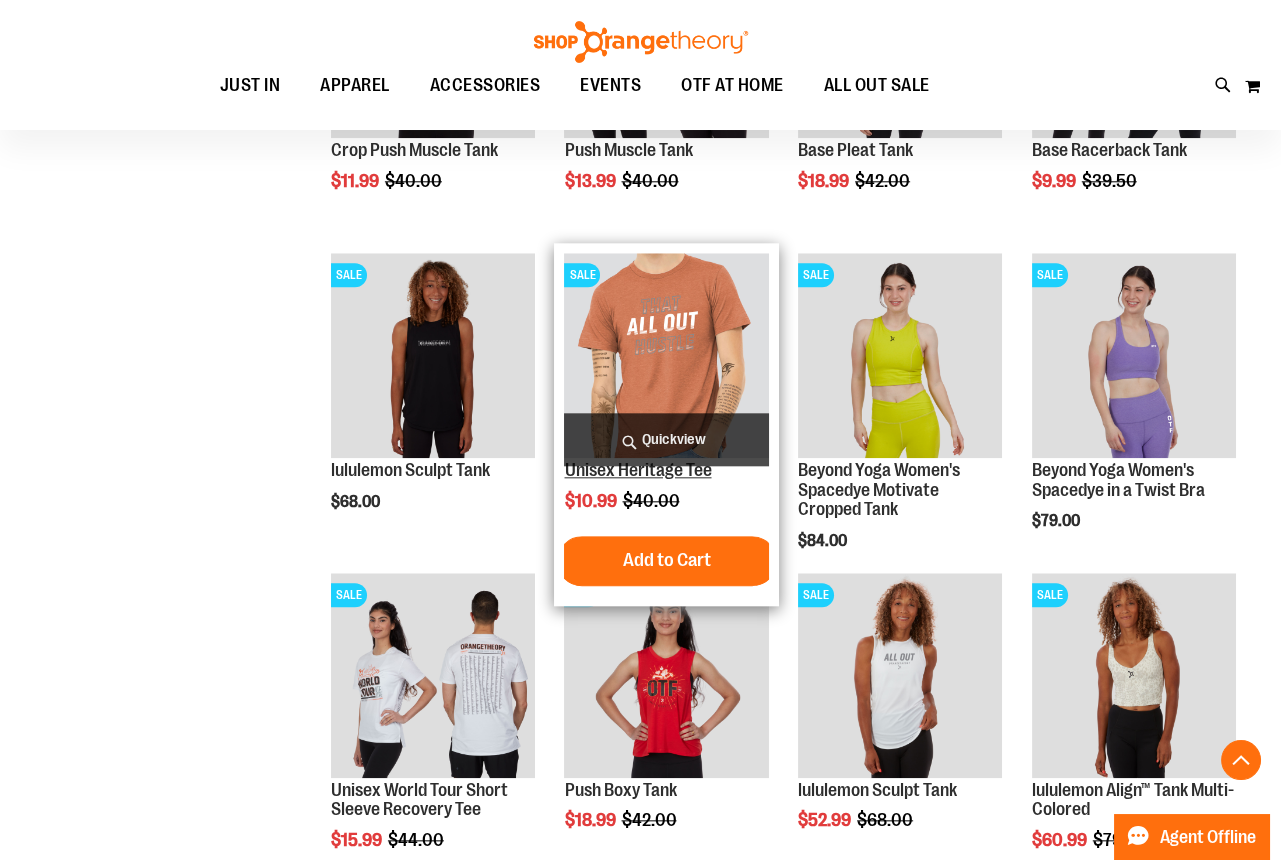 click on "Unisex Heritage Tee" at bounding box center [637, 470] 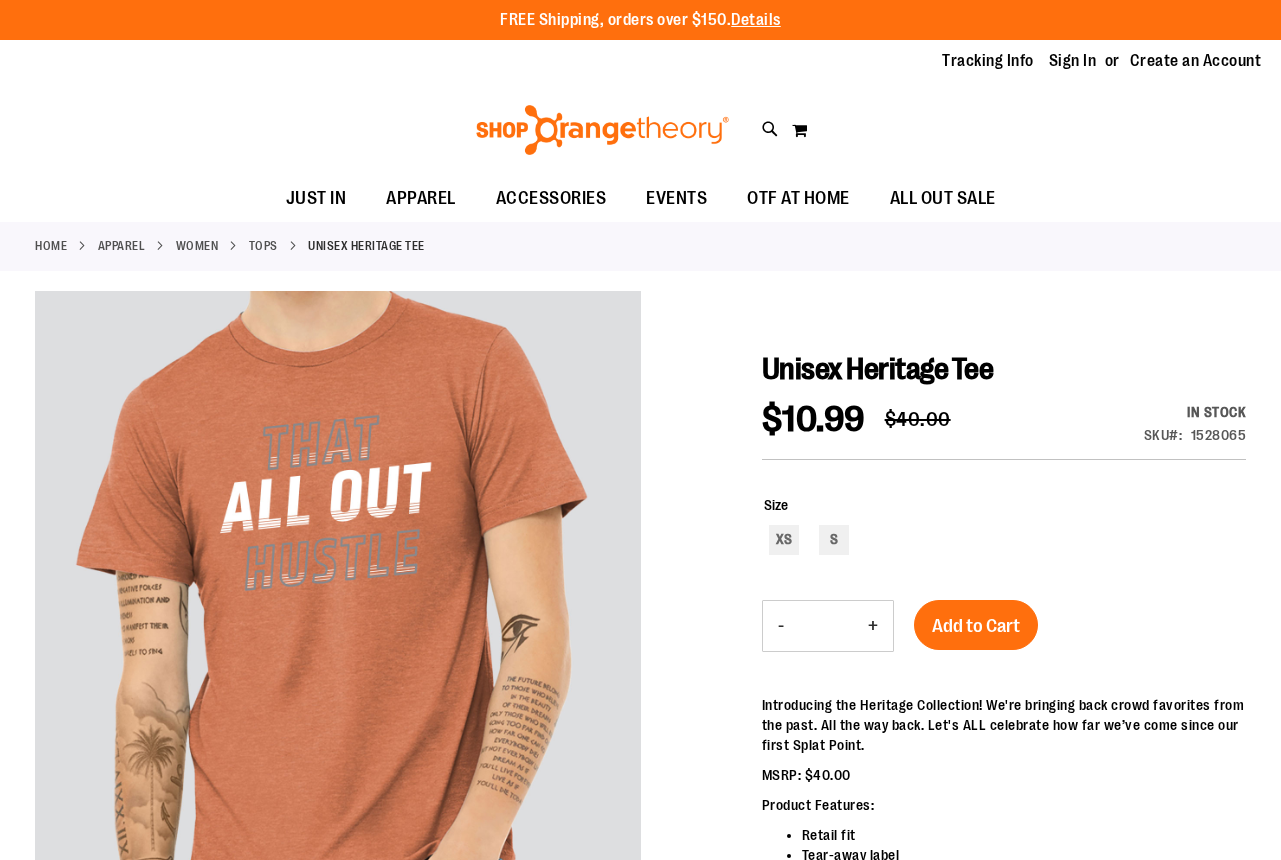 scroll, scrollTop: 0, scrollLeft: 0, axis: both 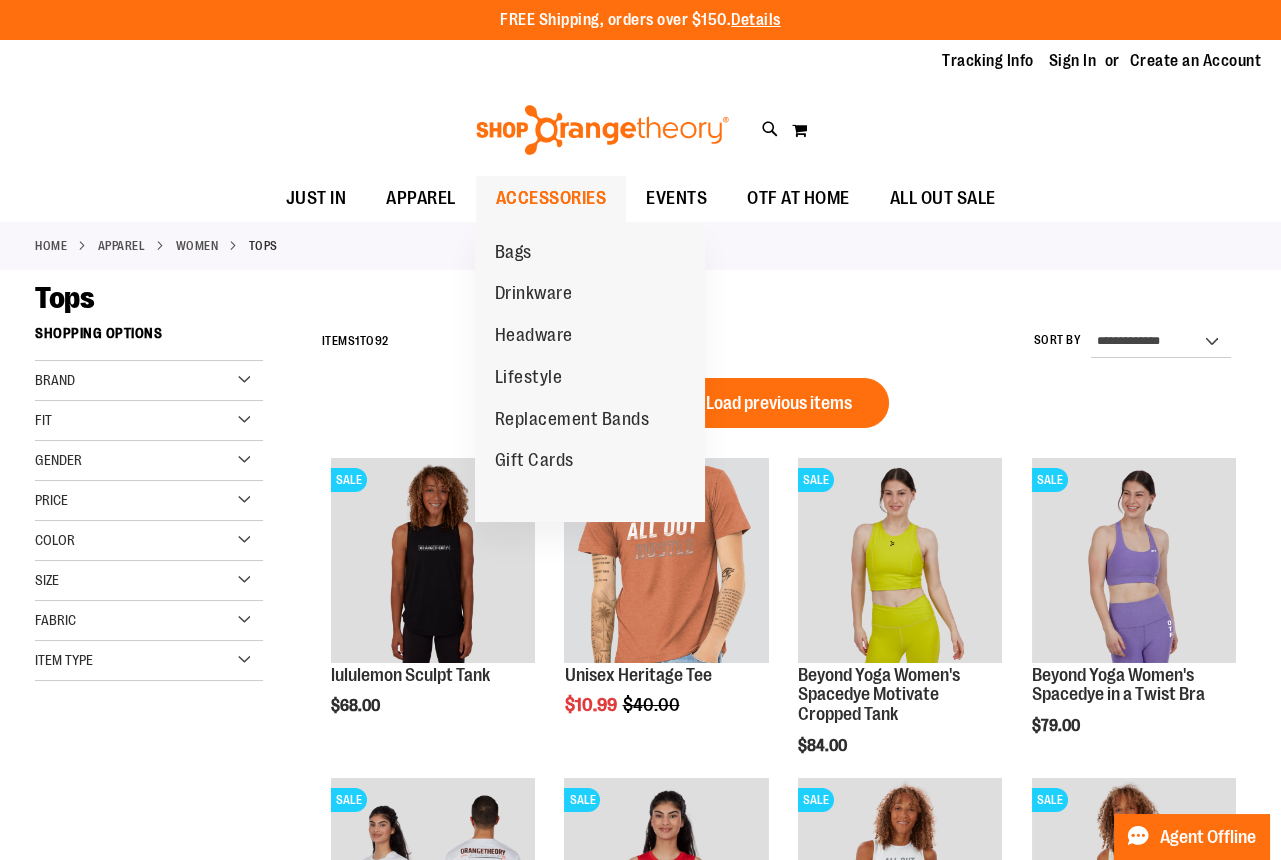 type on "**********" 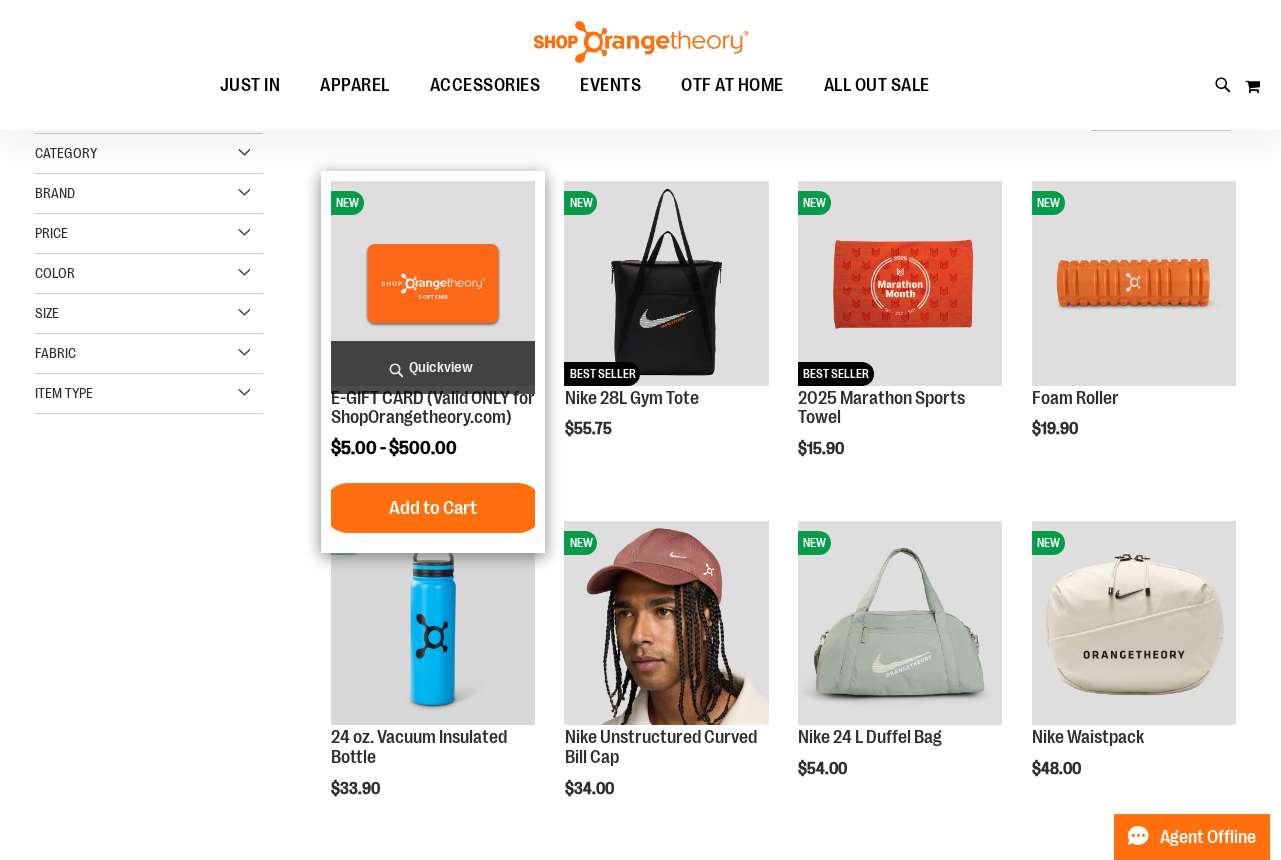scroll, scrollTop: 271, scrollLeft: 0, axis: vertical 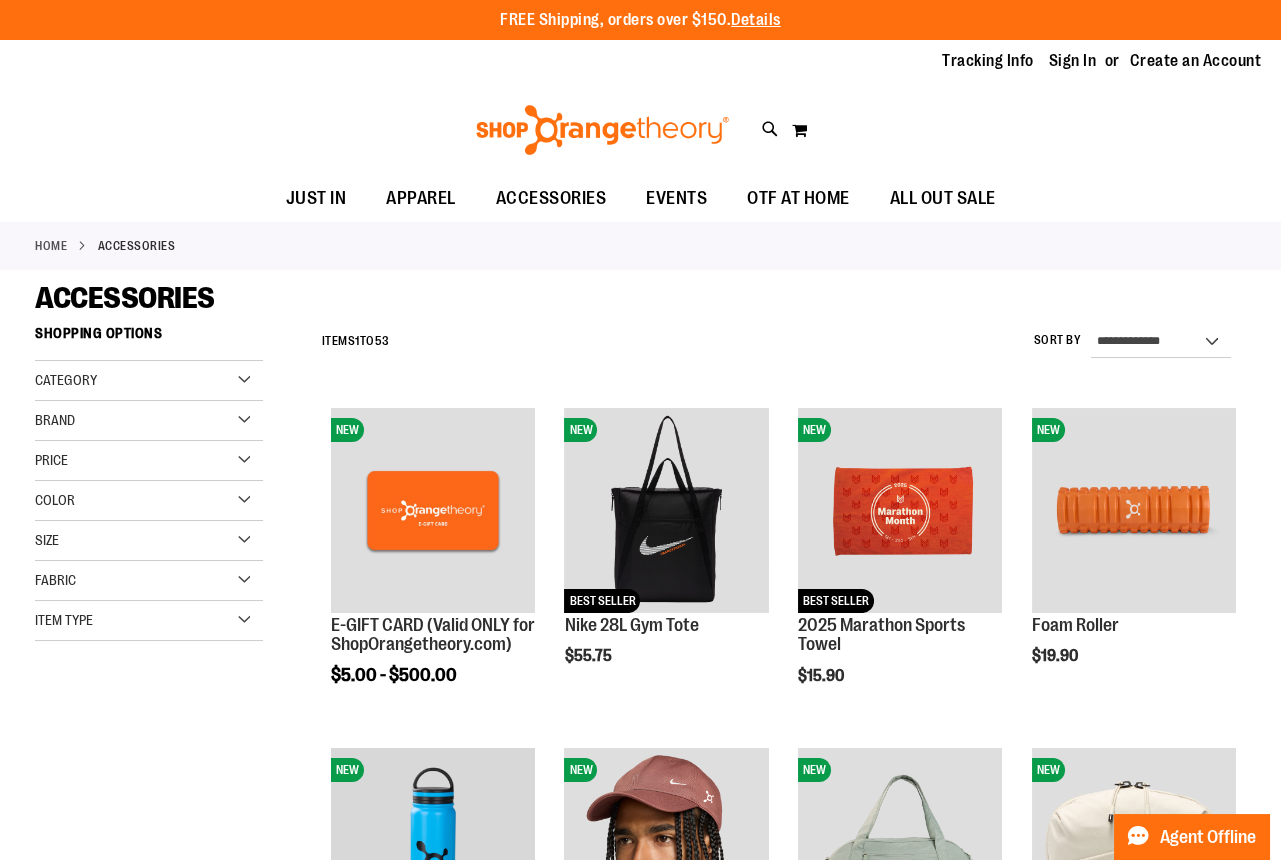 type on "**********" 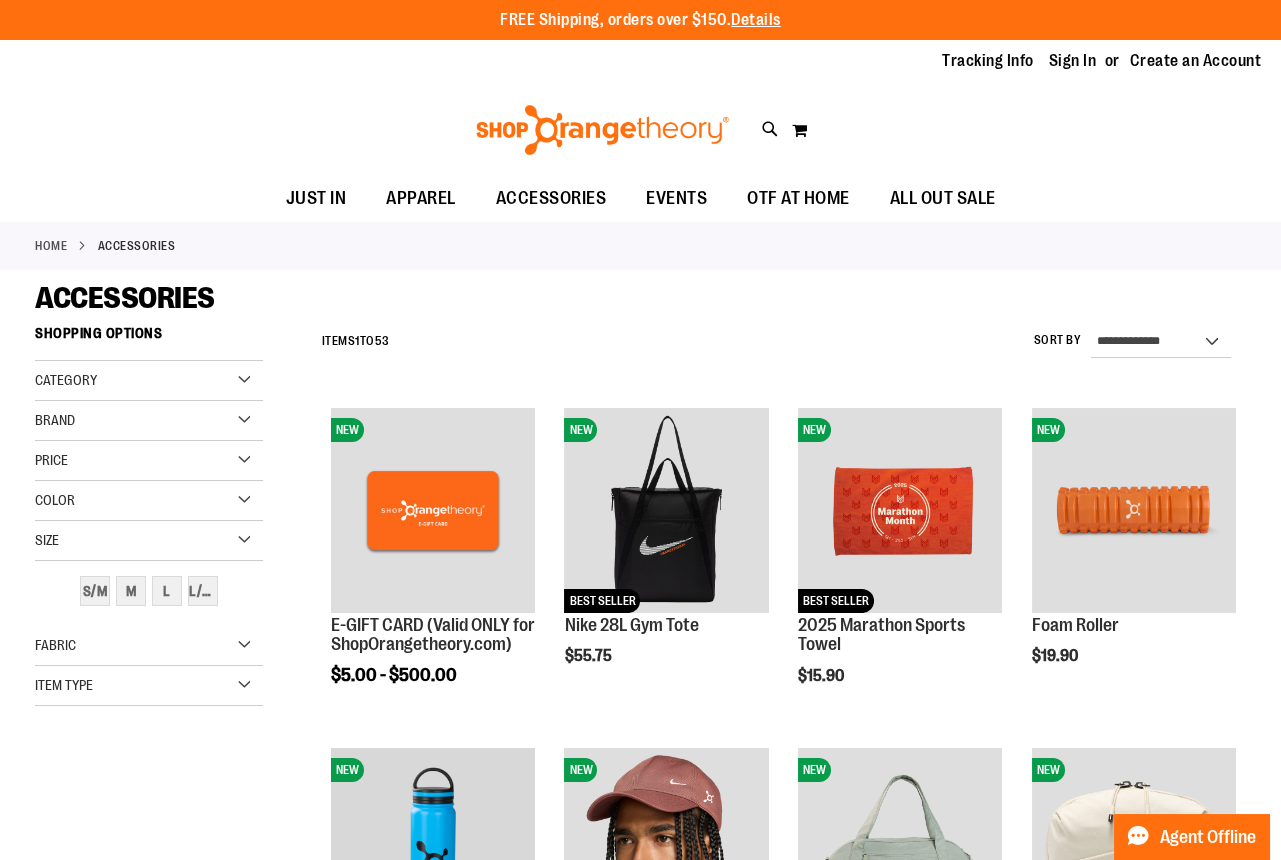 click on "Filter
Shop By
Shopping Options
Category
Bags
Drinkware" at bounding box center (161, 531) 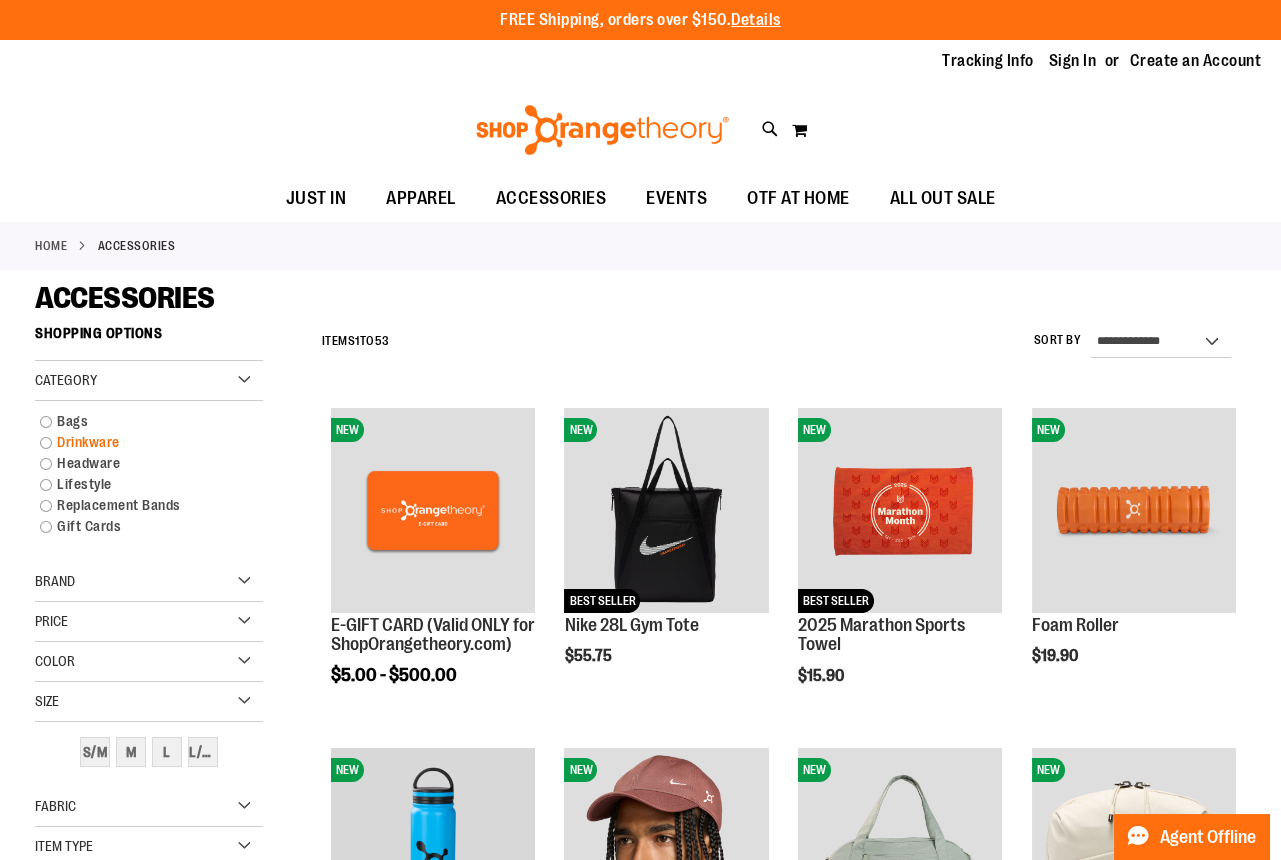 click on "Drinkware" at bounding box center [139, 442] 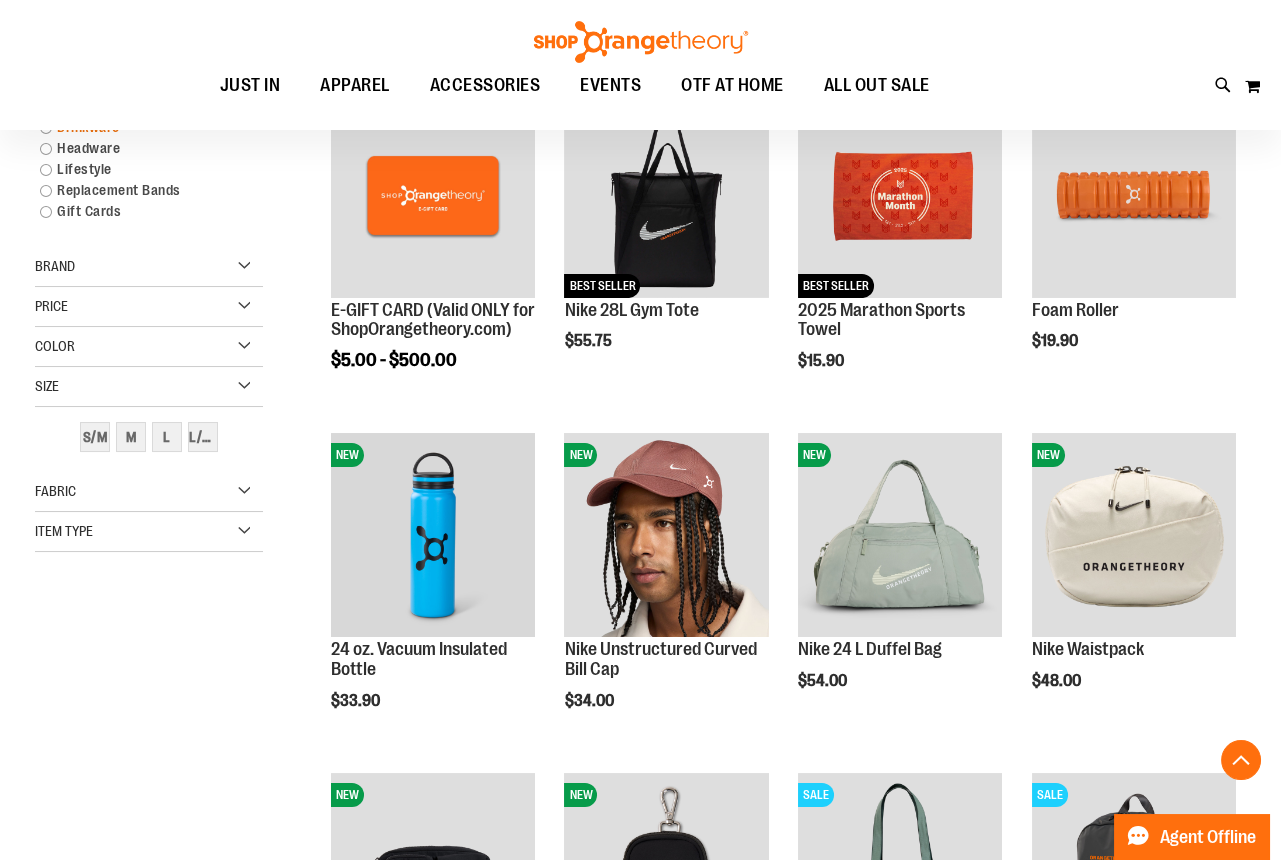 scroll, scrollTop: 315, scrollLeft: 0, axis: vertical 